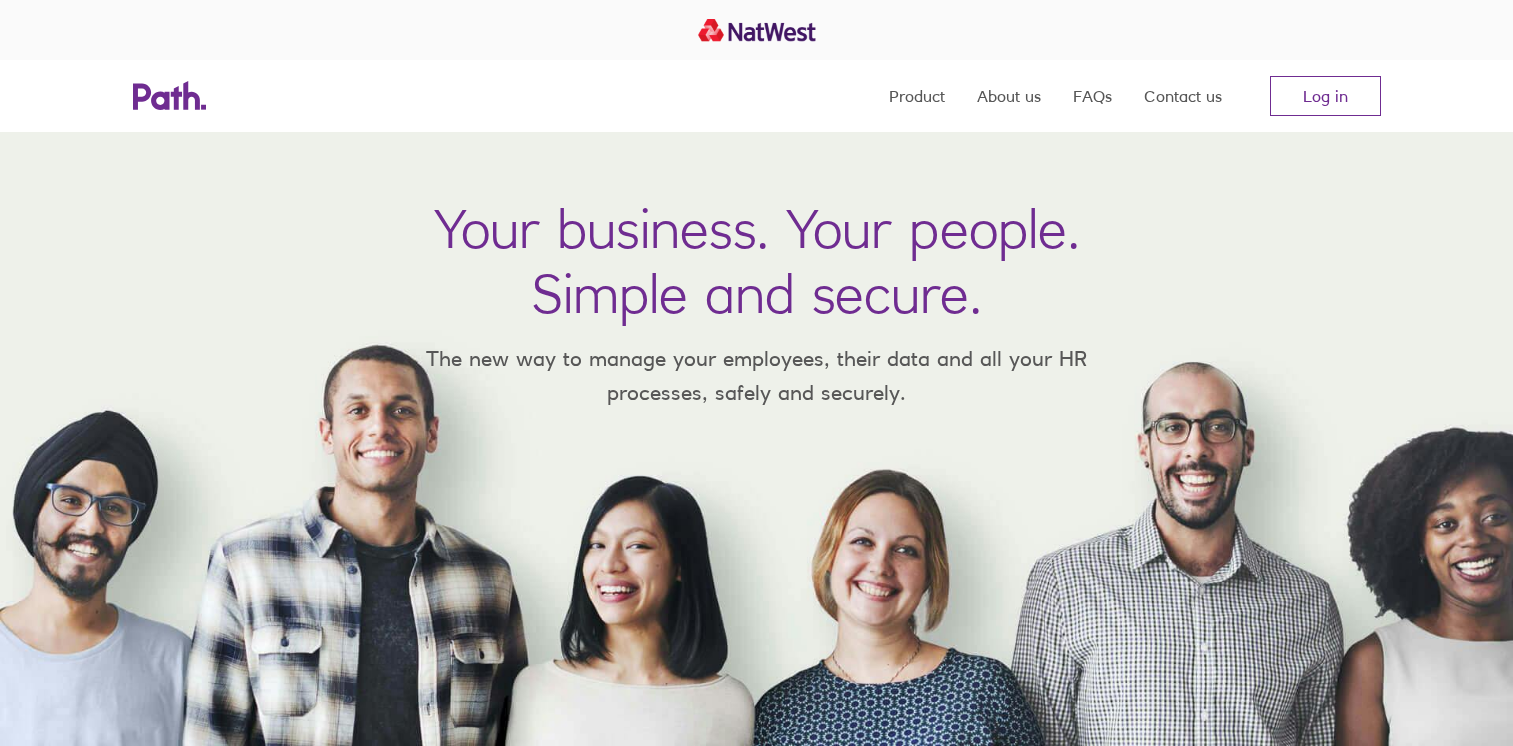scroll, scrollTop: 0, scrollLeft: 0, axis: both 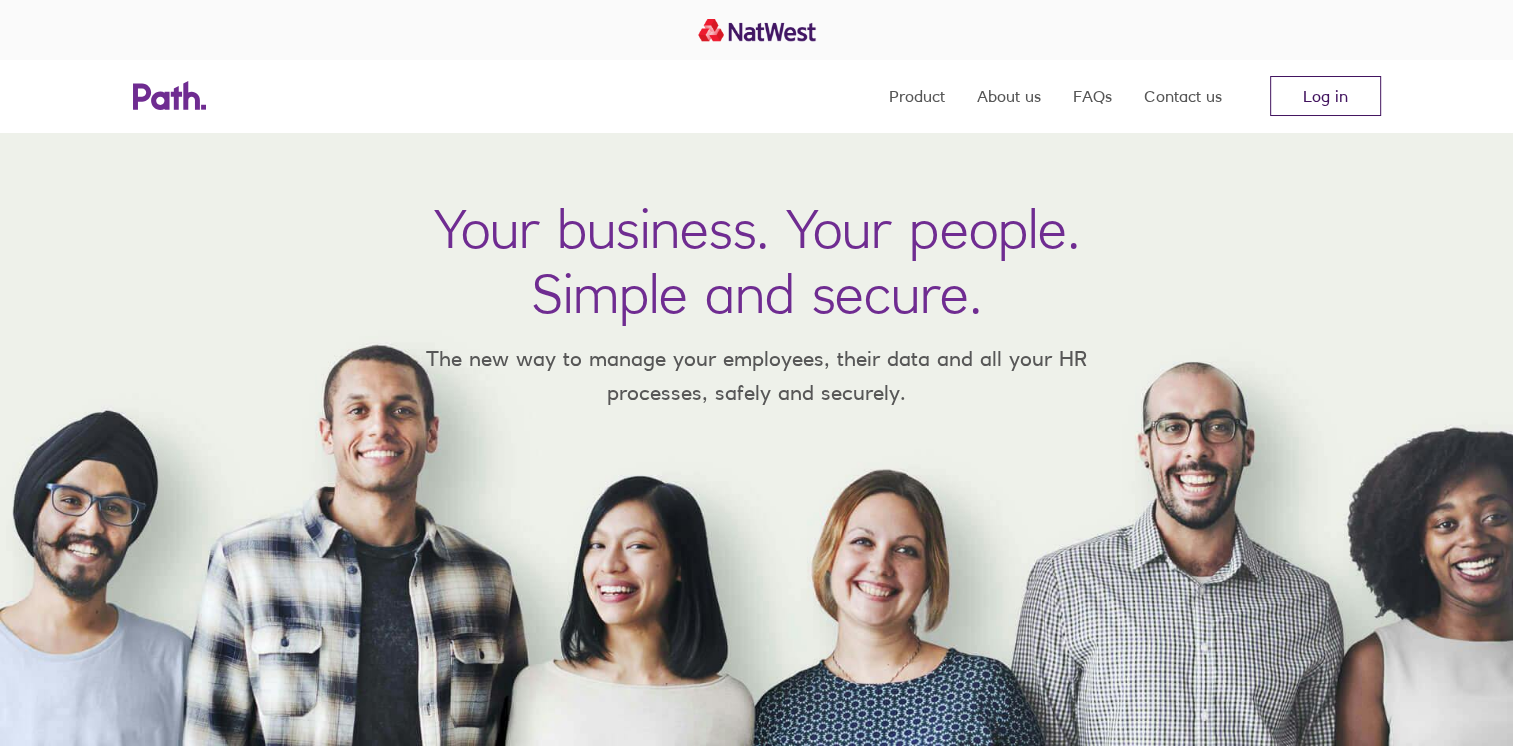 click on "Log in" at bounding box center [1325, 96] 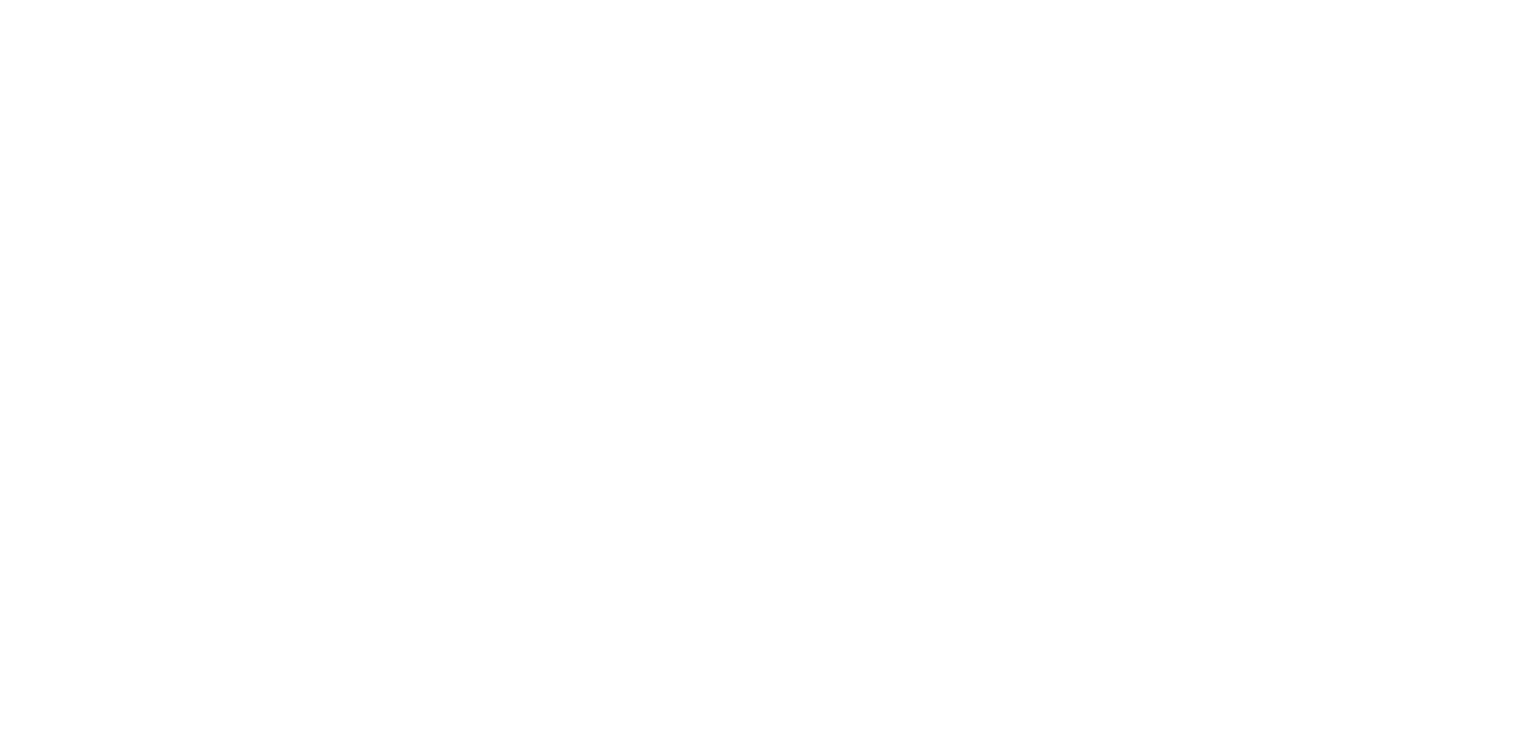 scroll, scrollTop: 0, scrollLeft: 0, axis: both 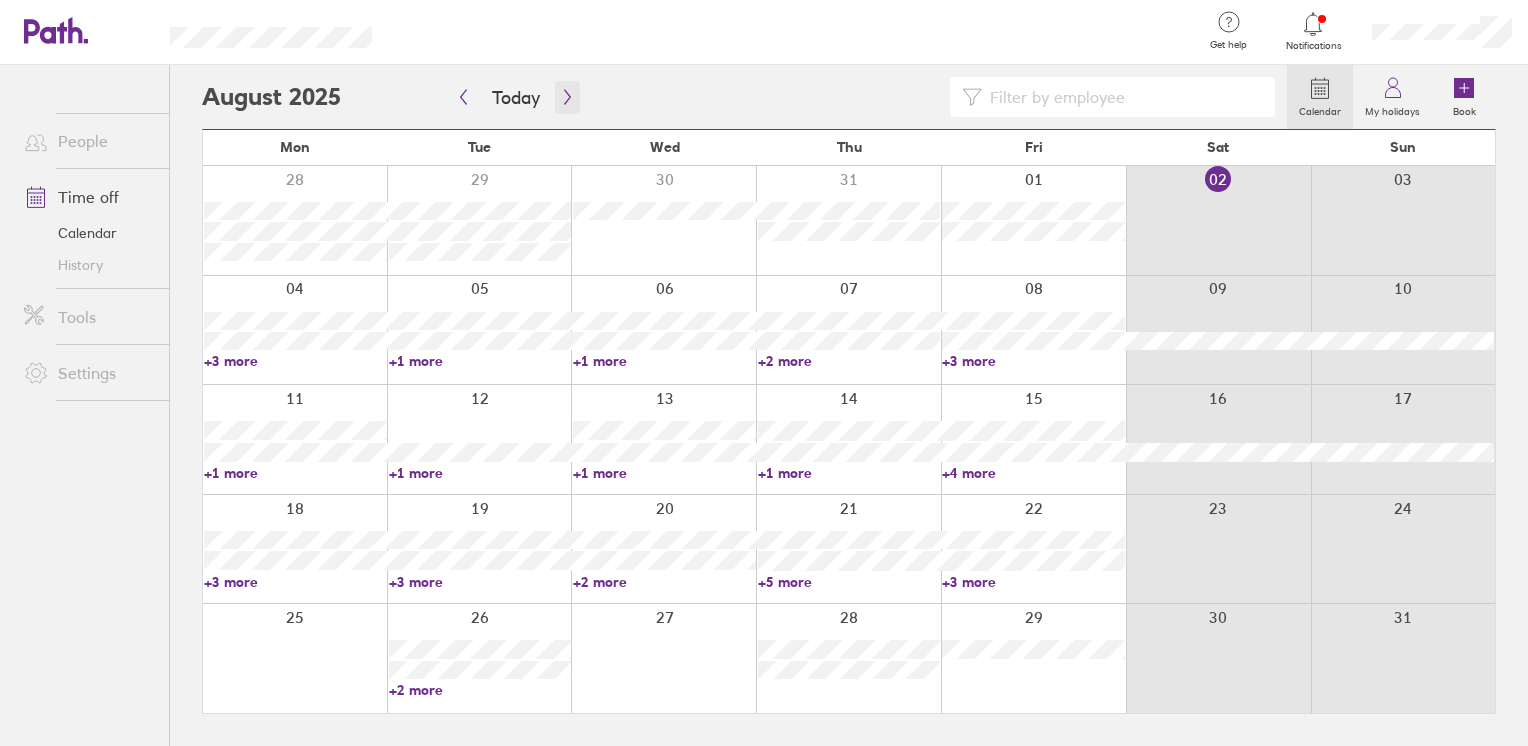 click 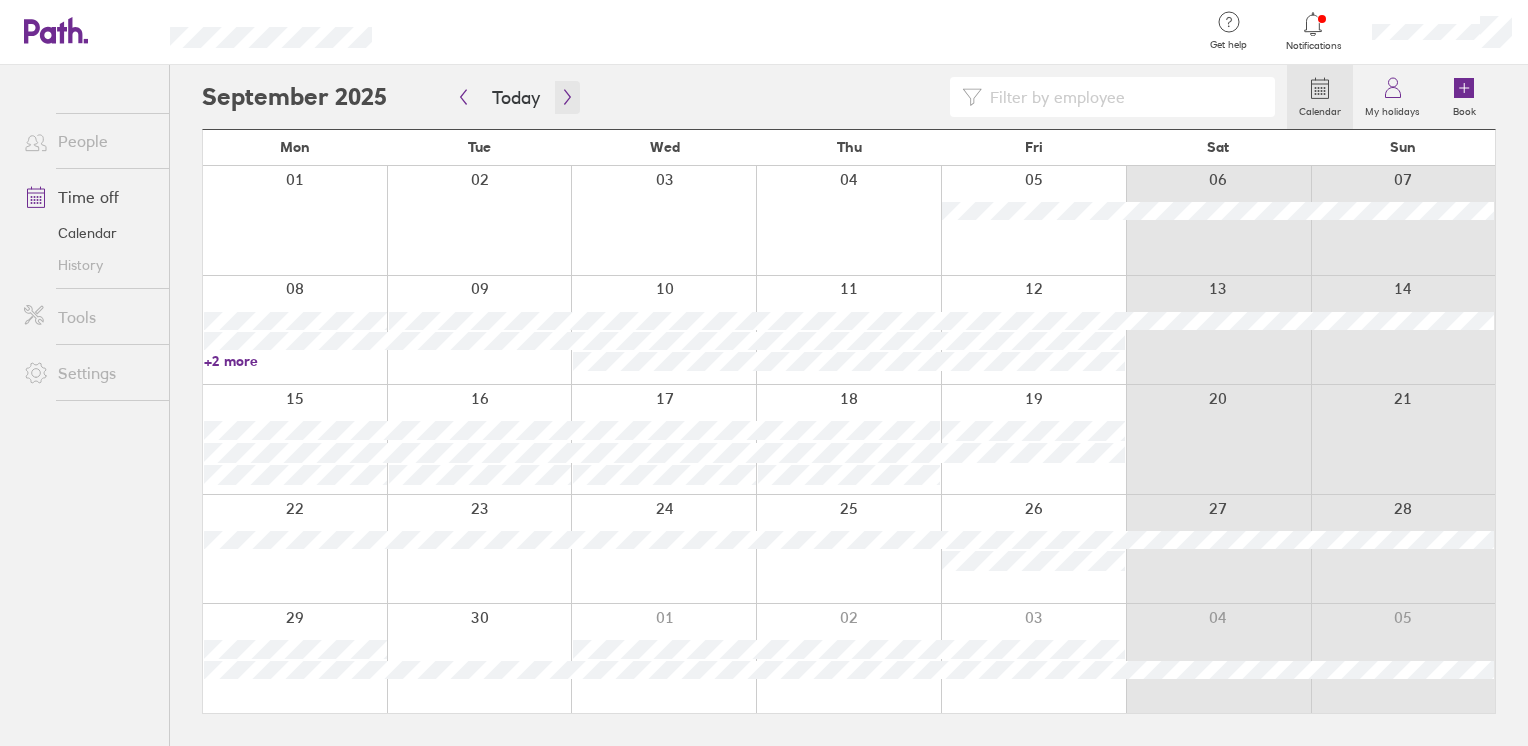 click 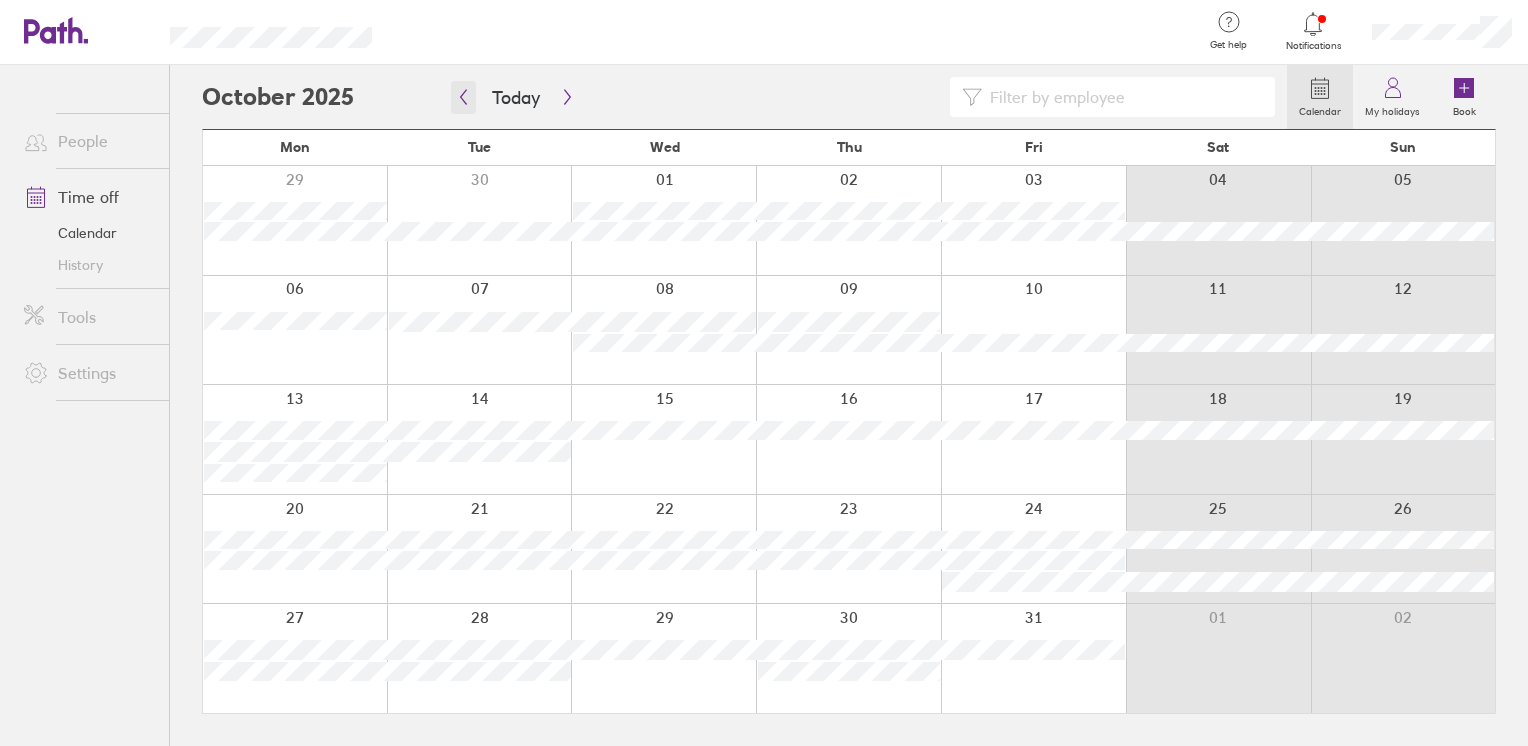 click at bounding box center [463, 97] 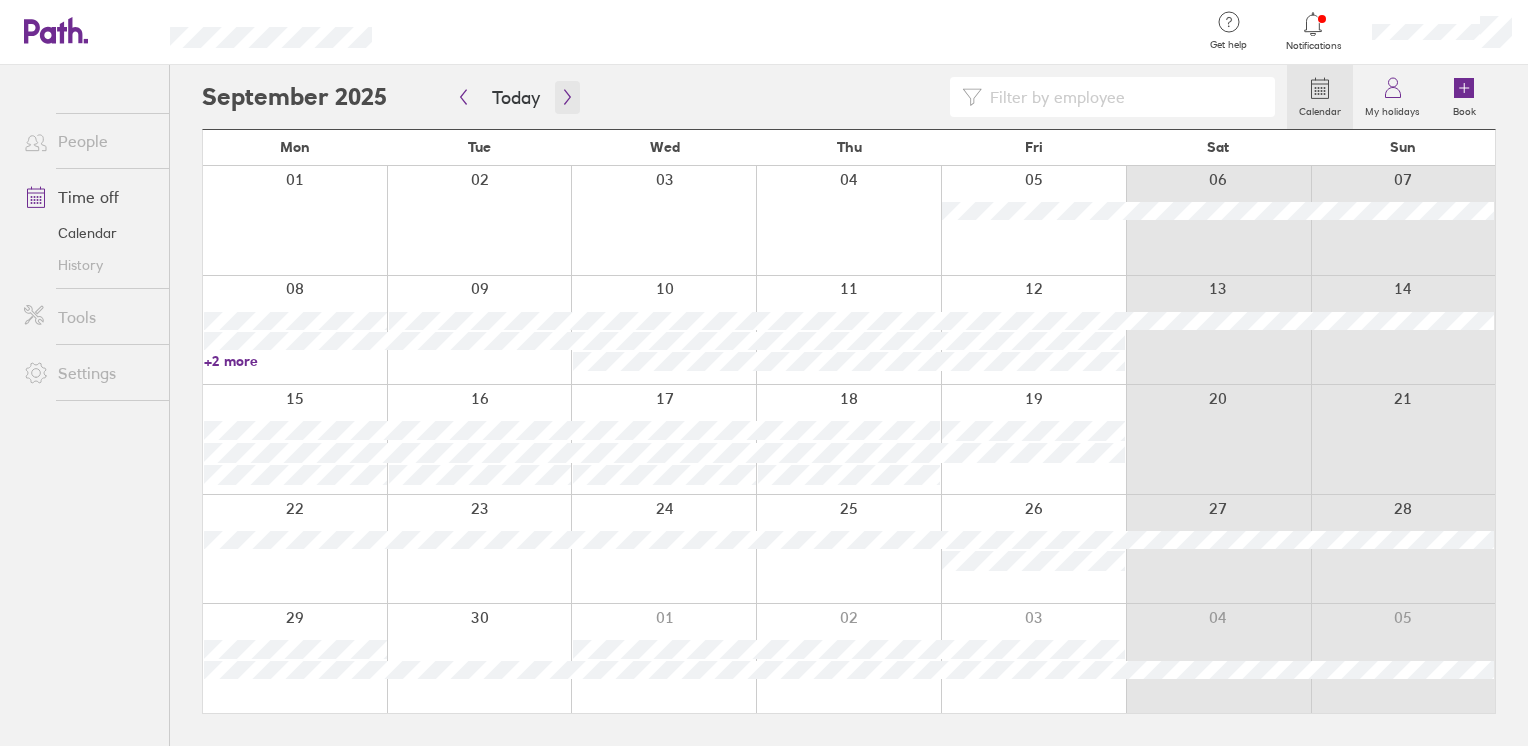 click at bounding box center [567, 97] 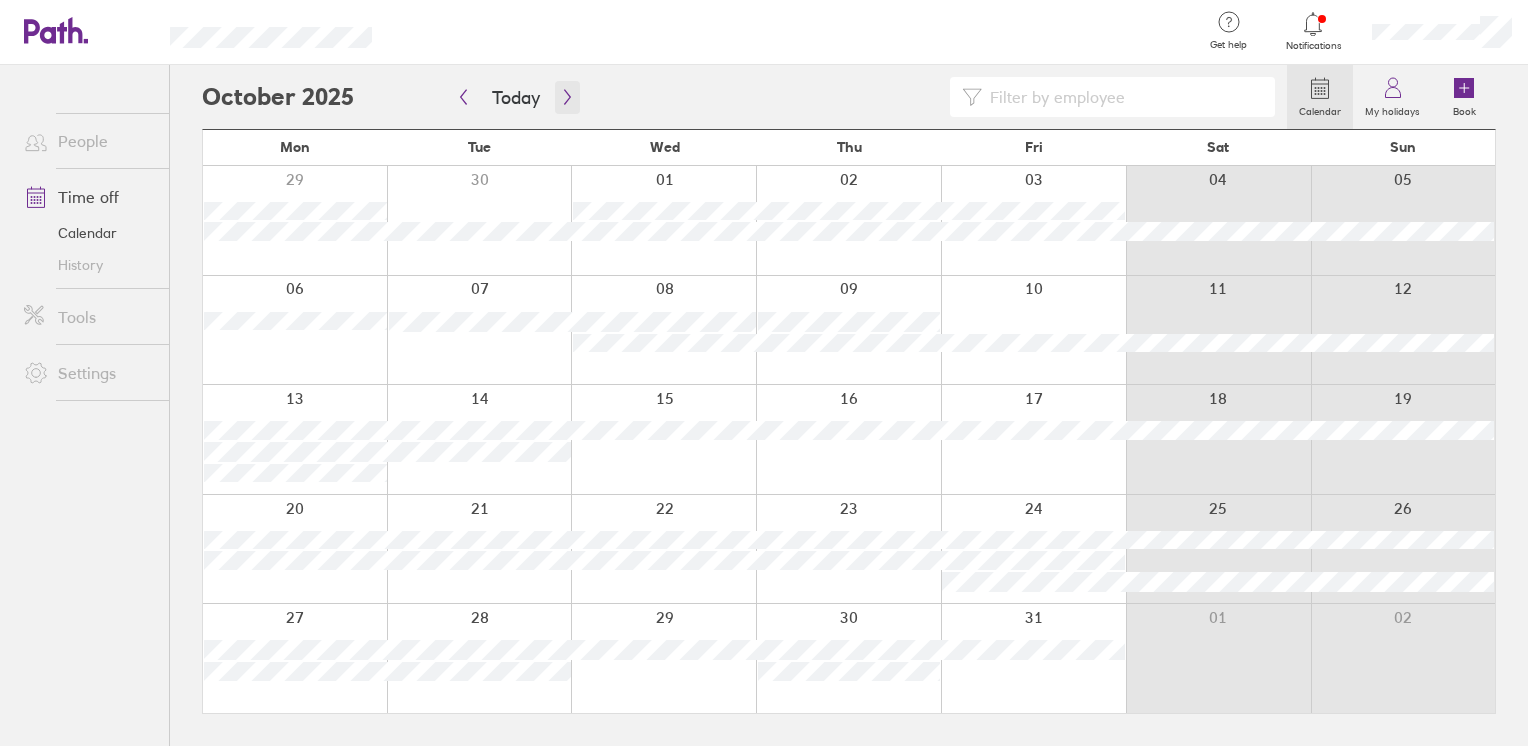 click 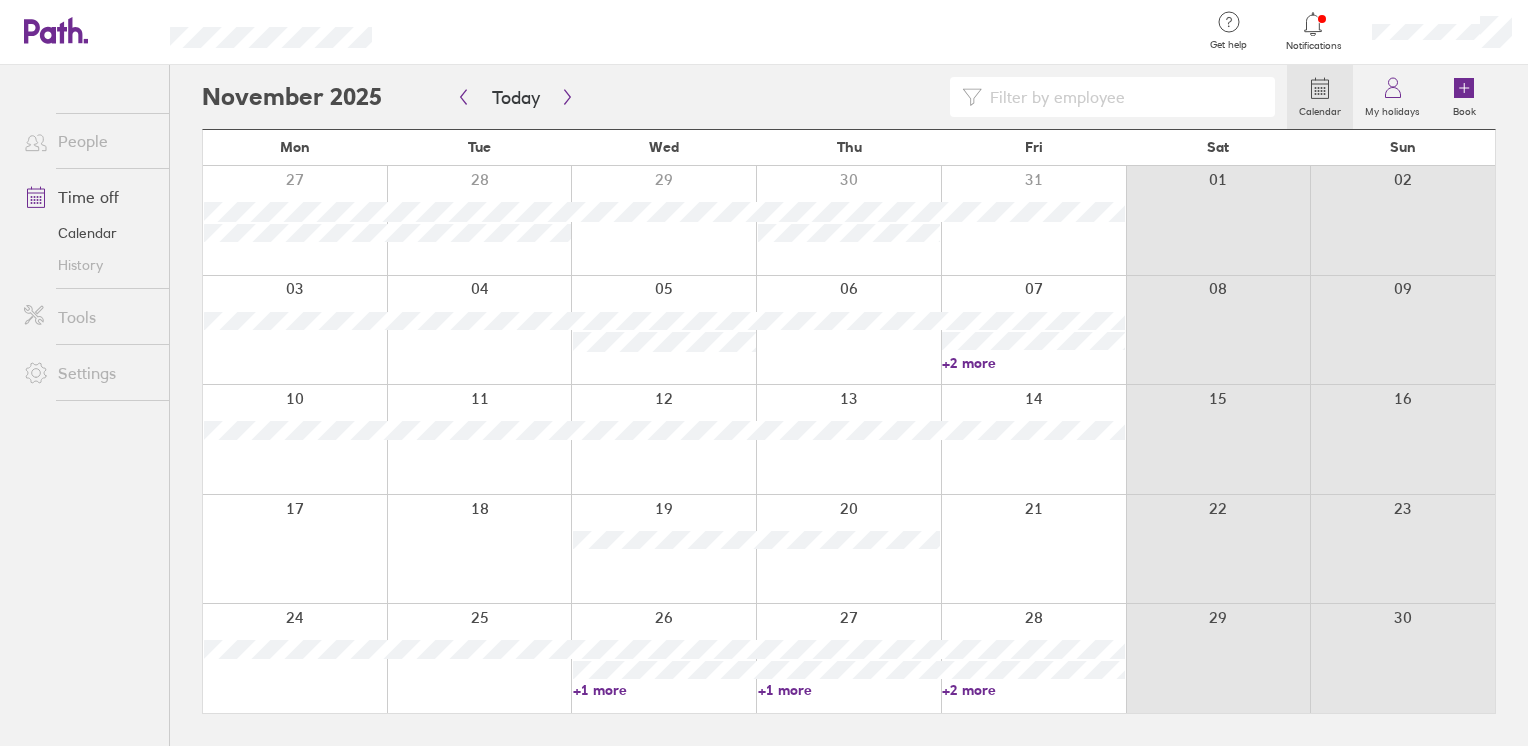 click on "+2 more" at bounding box center [1033, 363] 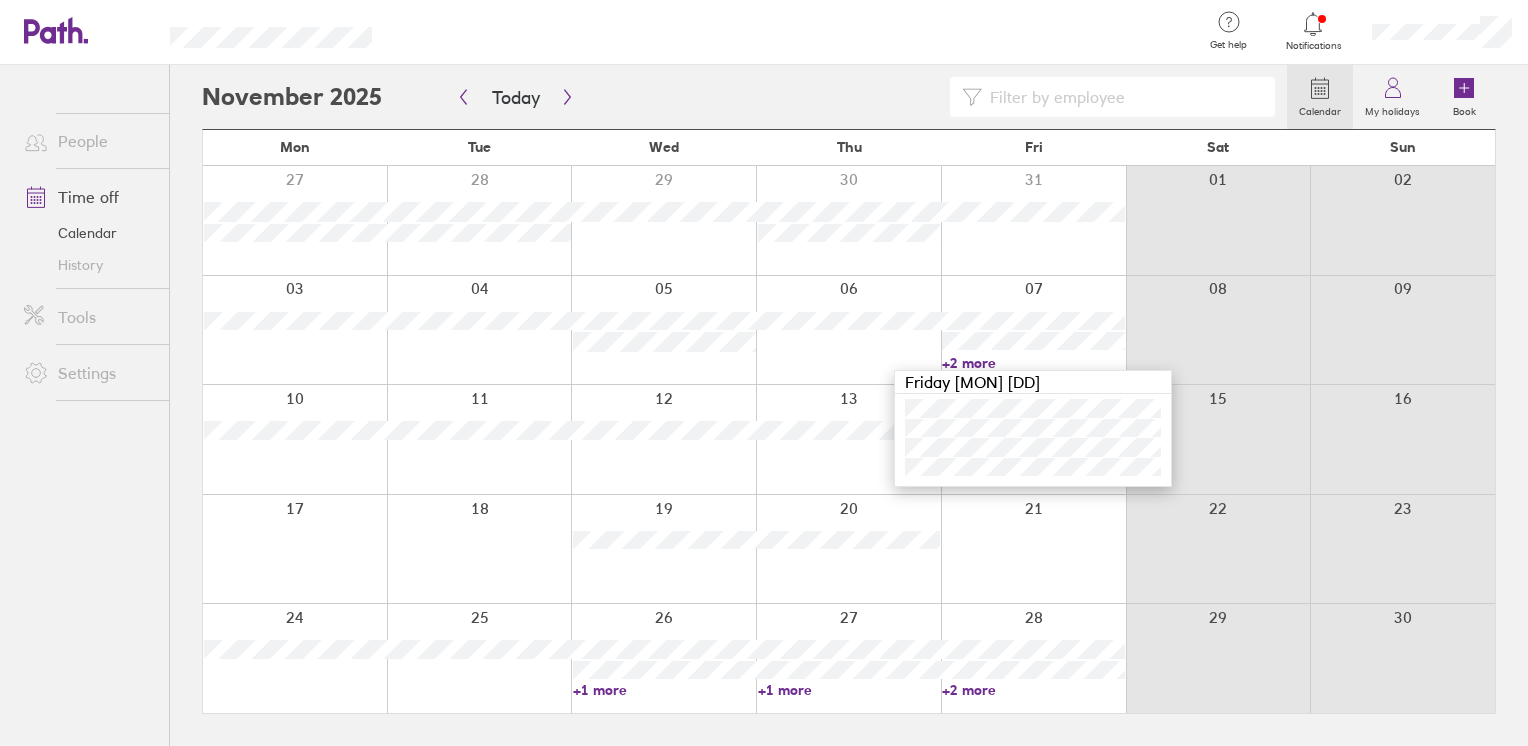click on "+2 more" at bounding box center (1033, 690) 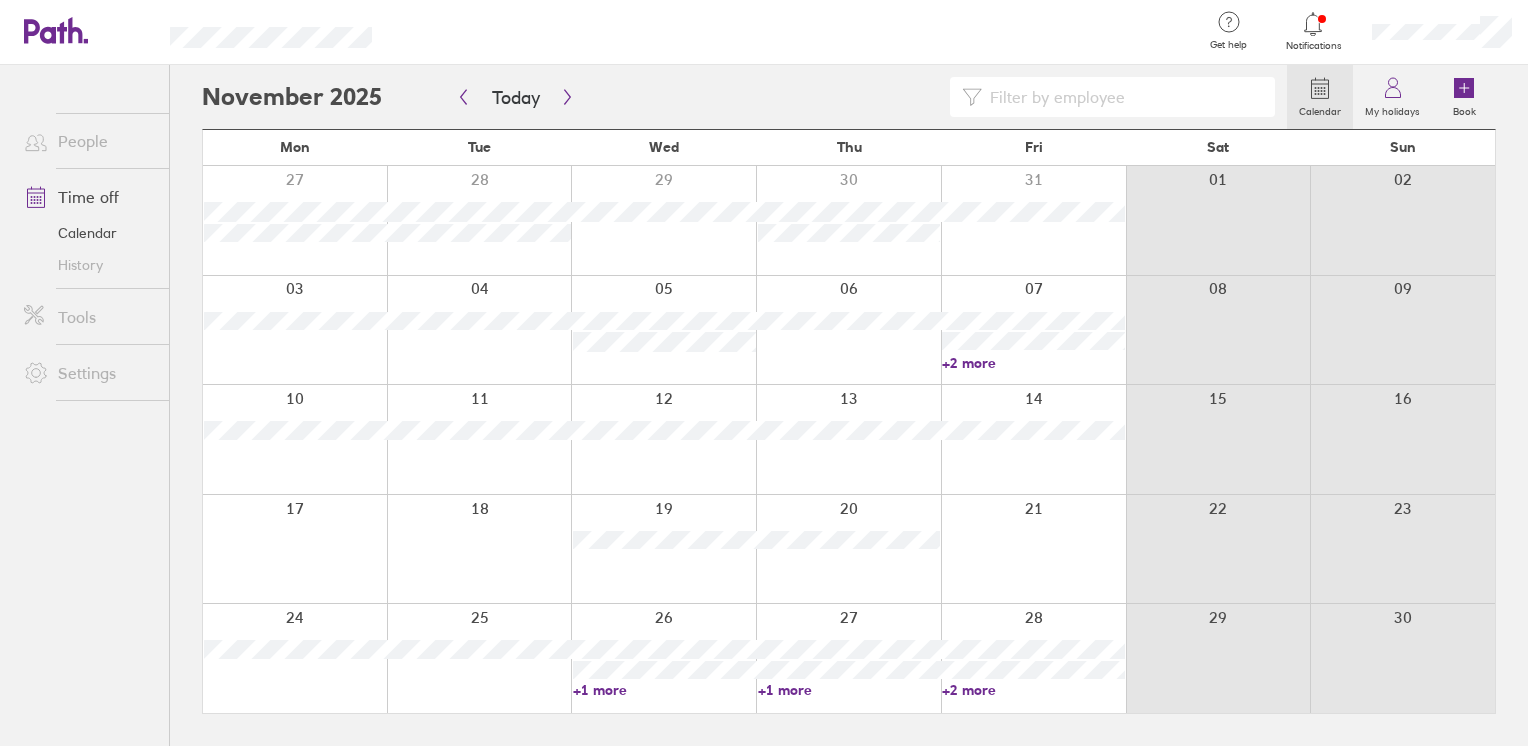 click on "+2 more" at bounding box center [1033, 690] 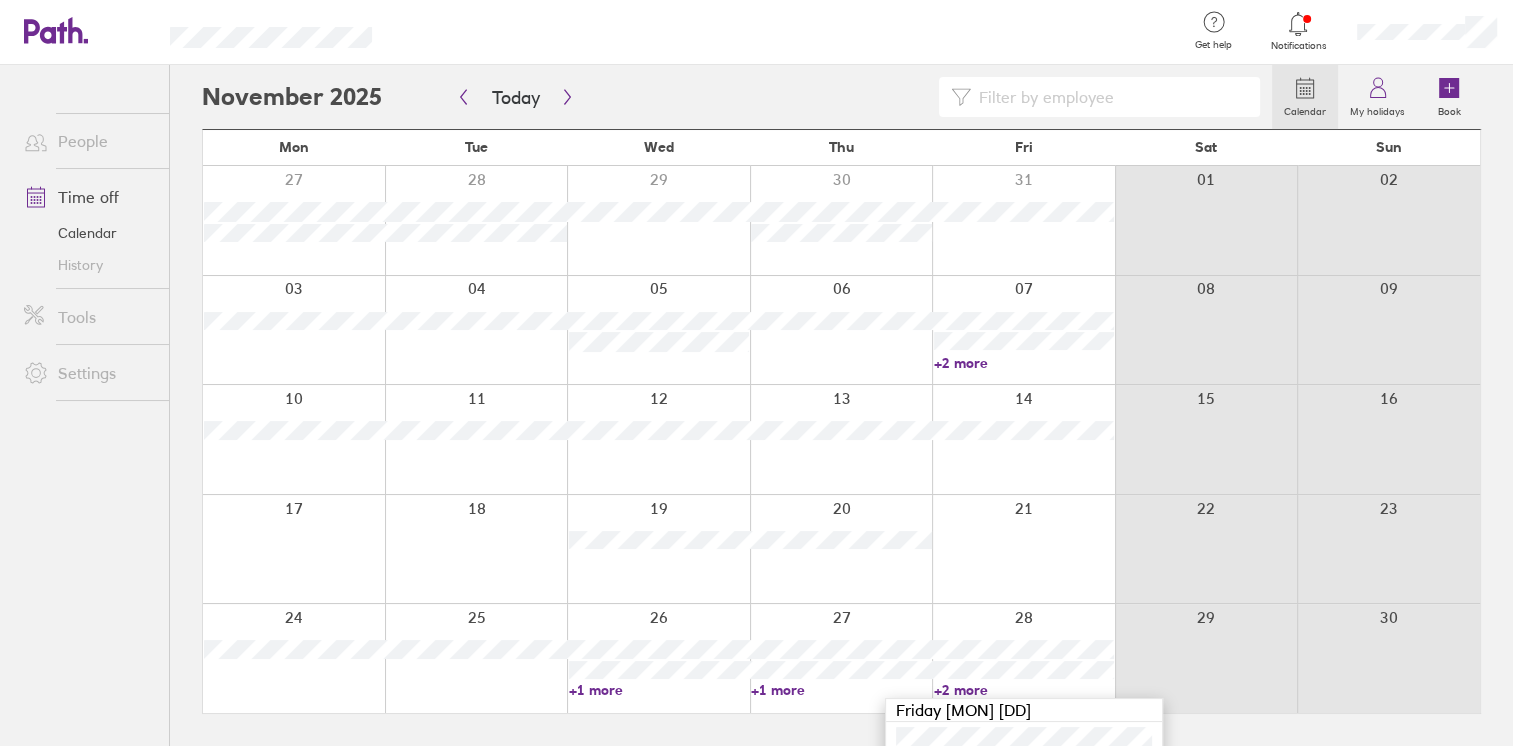 scroll, scrollTop: 67, scrollLeft: 0, axis: vertical 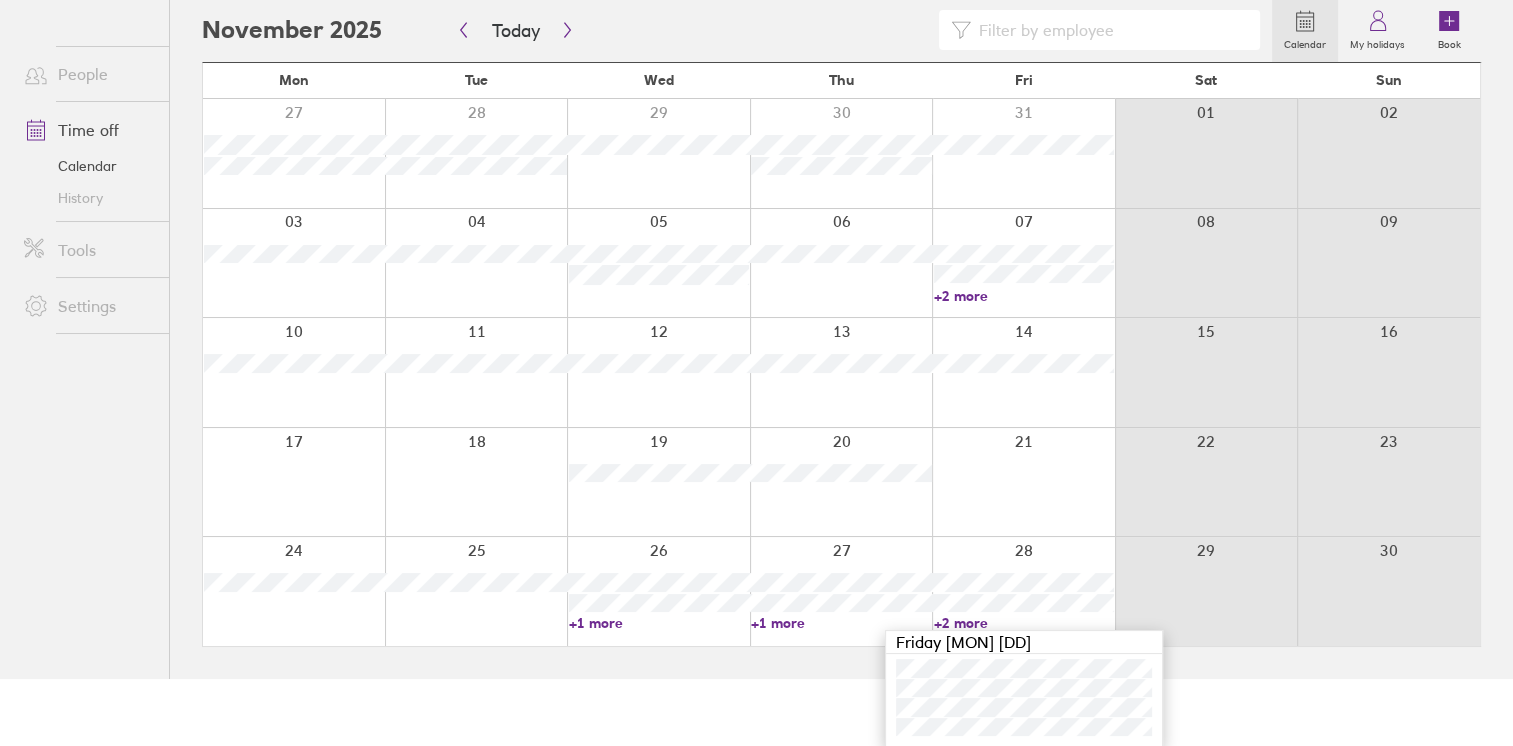click on "Get help FAQs Contact us Notifications My profile Sign out People Time off Calendar History Tools Settings Calendar My holidays Book Today November 2025 Mon Tue Wed Thu Fri Sat Sun 27 28 29 30 31 01 02   03 04 05 06 07 08 09       +2 more 10 11 12 13 14 15 16 17 18 19 20 21 22 23   24 25 26 27 28 29 30     +1 more +1 more +2 more Privacy Preference Center cookie policy Allow All Cookies  Manage Consent Preferences Strictly Necessary Cookies Always Active These cookies are necessary for the website to function and cannot be switched off in our systems. They are usually only set in response to actions made by you which amount to a request for services, such as setting your privacy preferences, logging in or filling in forms. You can set your browser to block or alert you about these cookies, but some parts of the site will not then work. These cookies do not store any personally identifiable information. Cookies Details‎ Customer Experience     Customer Experience   Cookies Details‎ Functional Cookies" at bounding box center [756, 306] 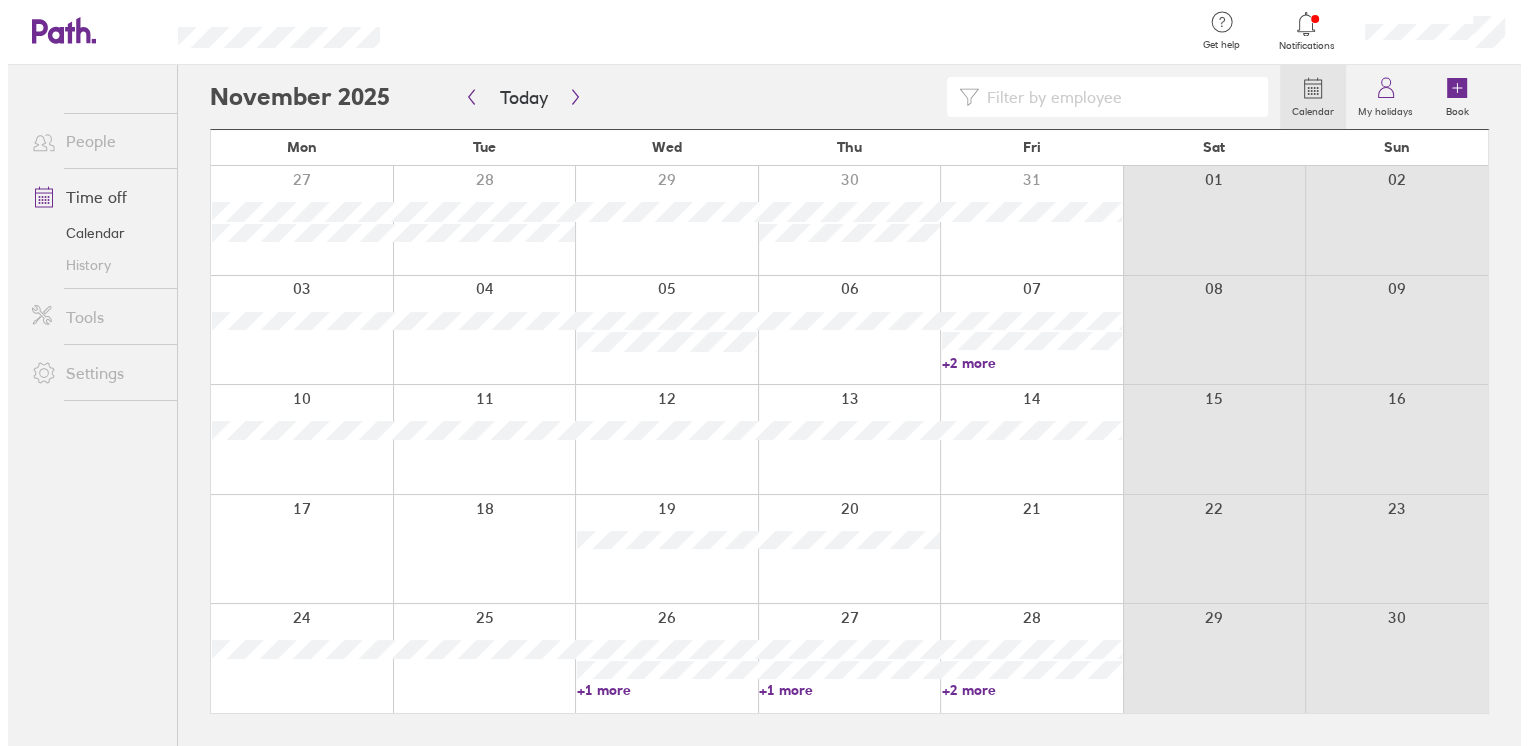 scroll, scrollTop: 0, scrollLeft: 0, axis: both 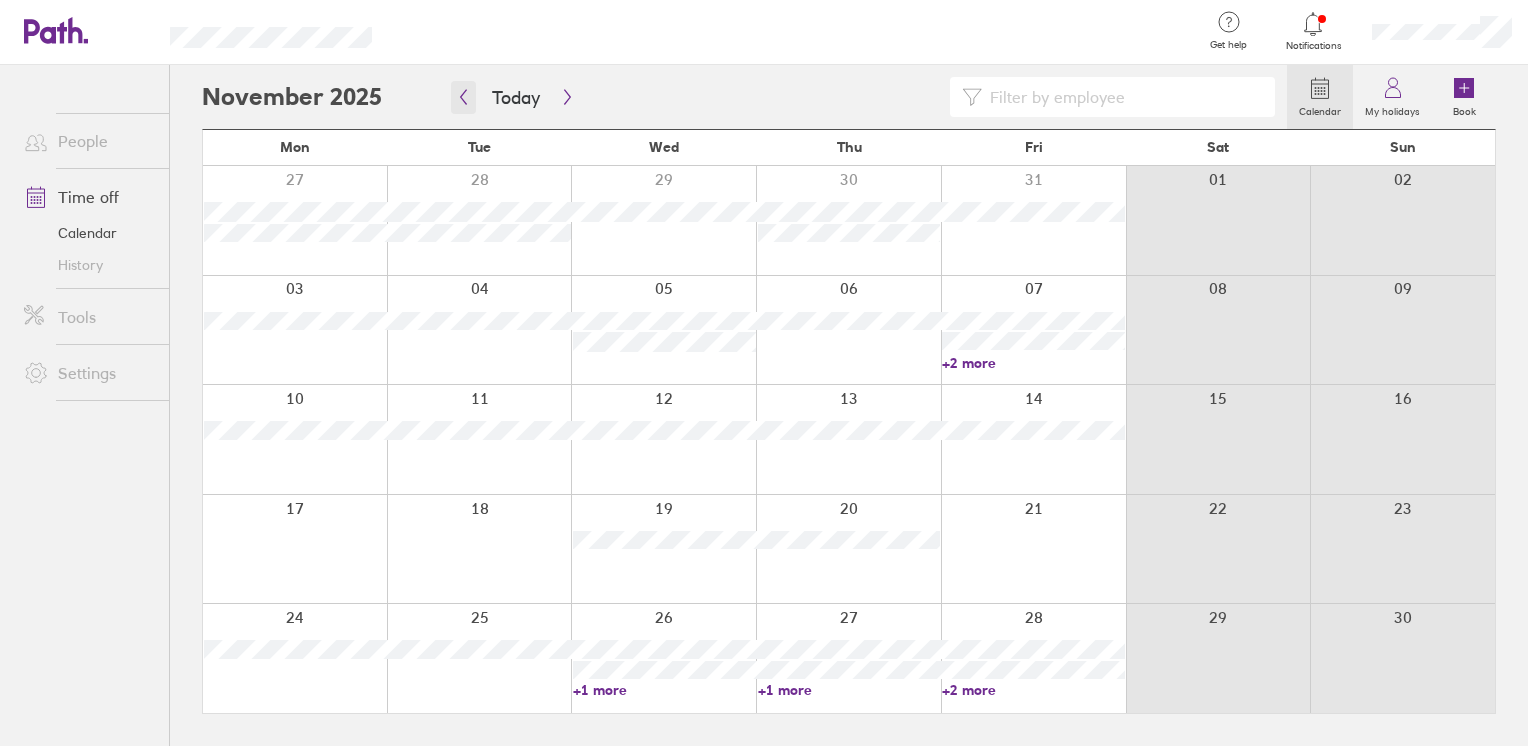 click 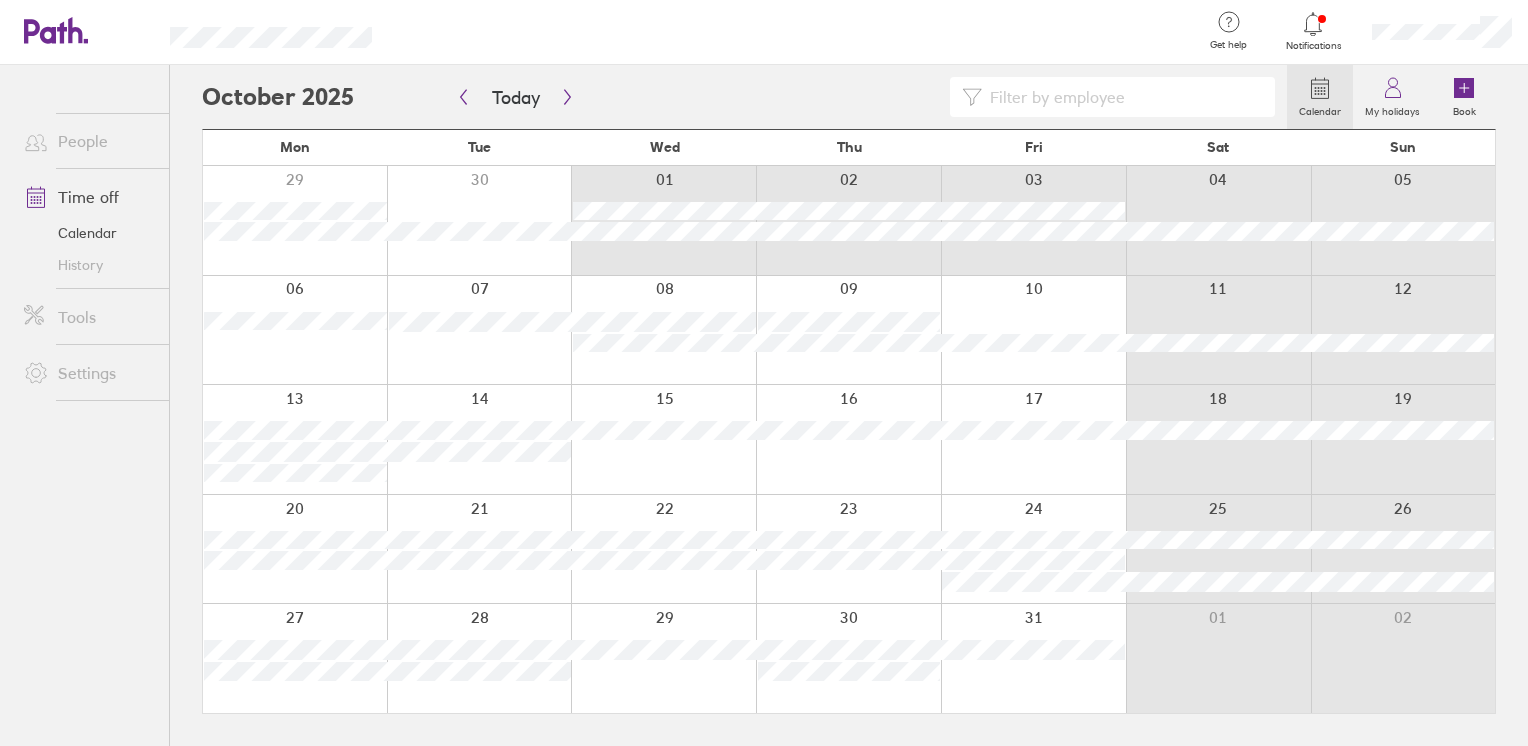drag, startPoint x: 595, startPoint y: 262, endPoint x: 1018, endPoint y: 248, distance: 423.23163 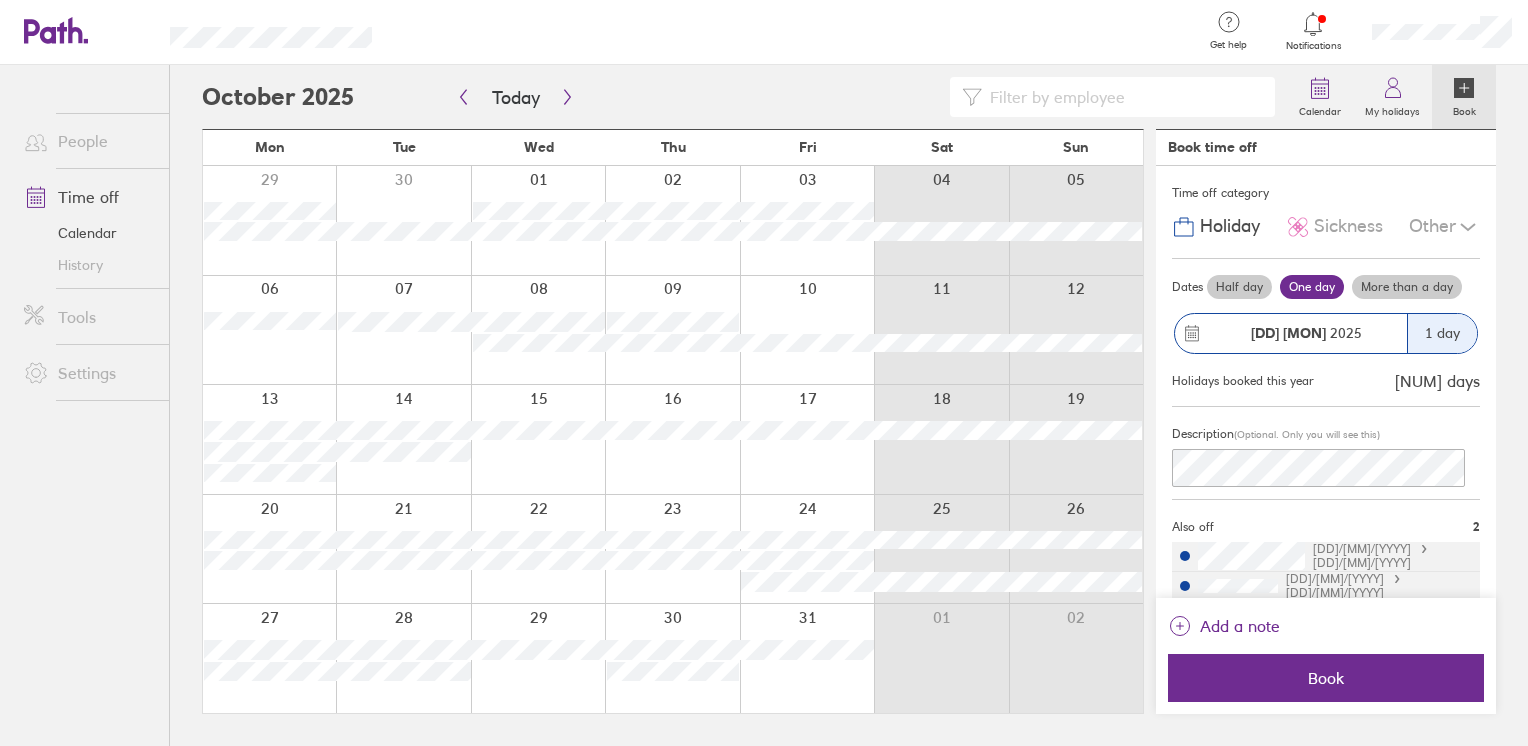 click at bounding box center [795, 32] 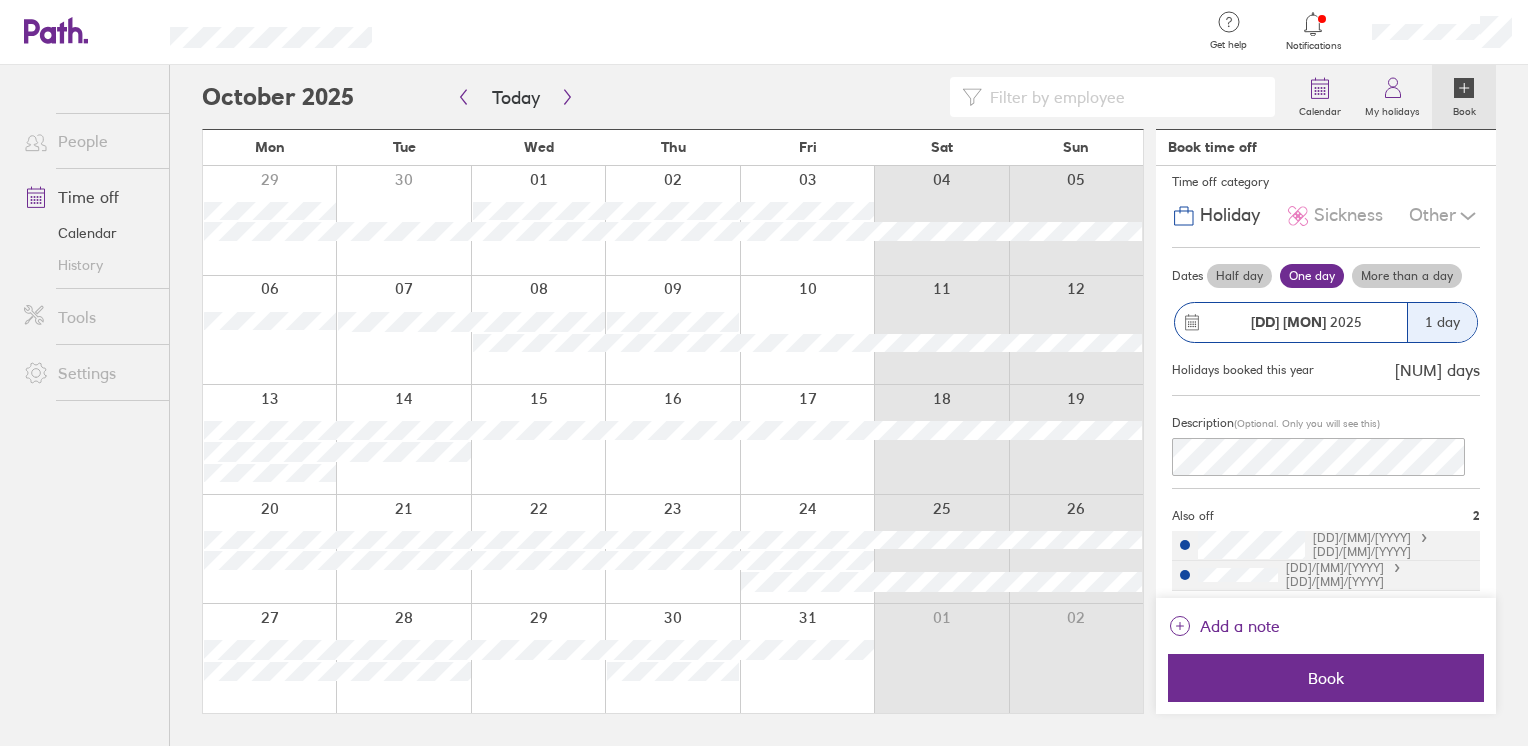 scroll, scrollTop: 12, scrollLeft: 0, axis: vertical 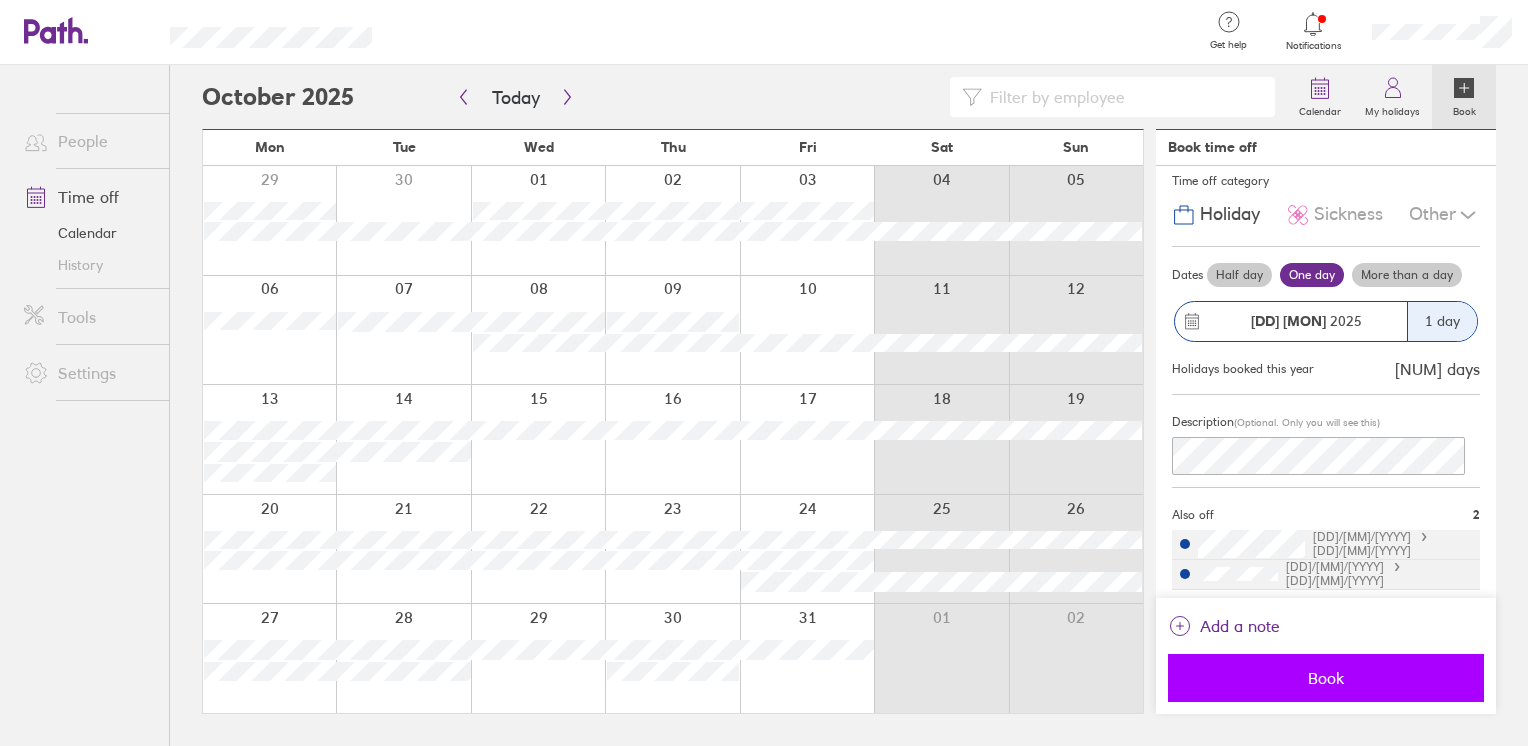 click on "Book" at bounding box center [1326, 678] 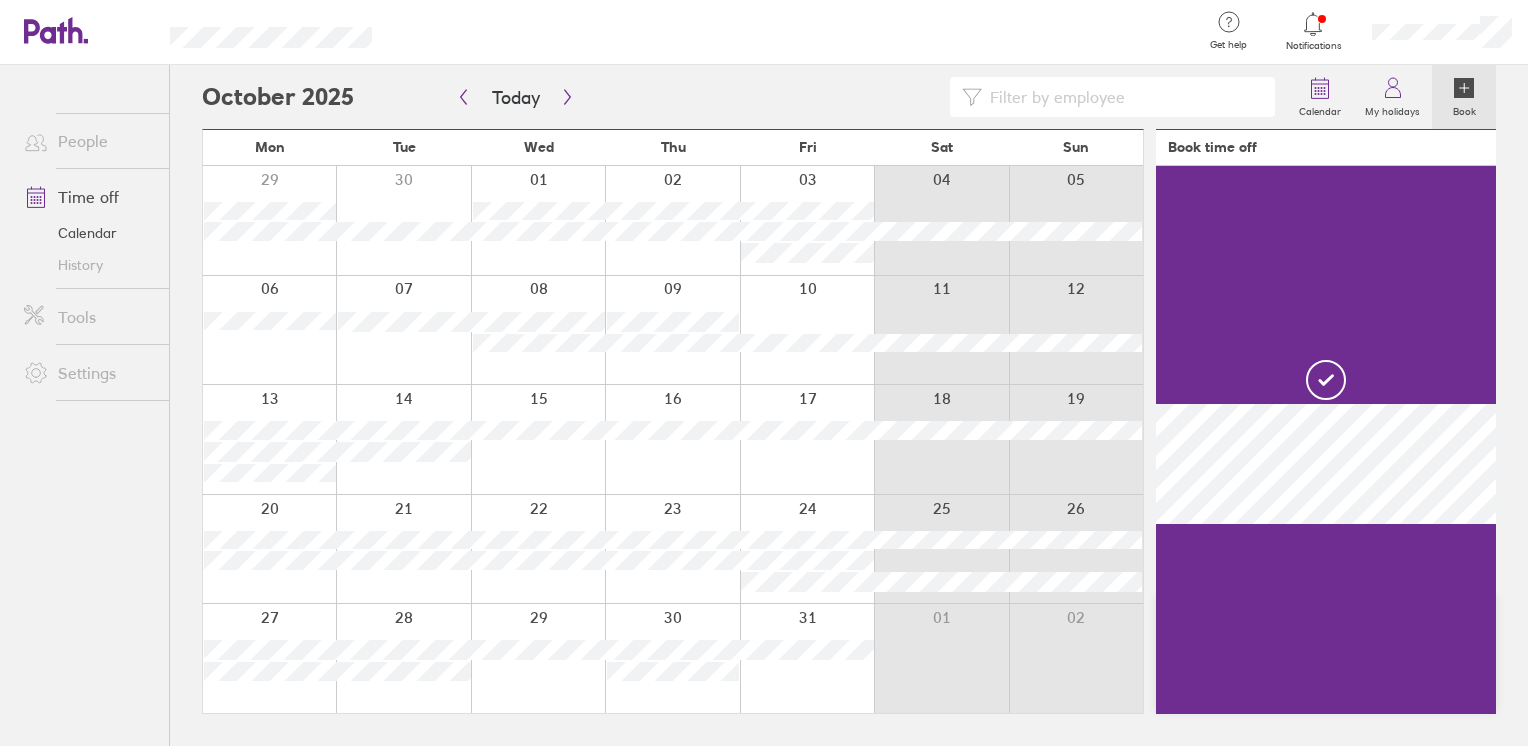 scroll, scrollTop: 0, scrollLeft: 0, axis: both 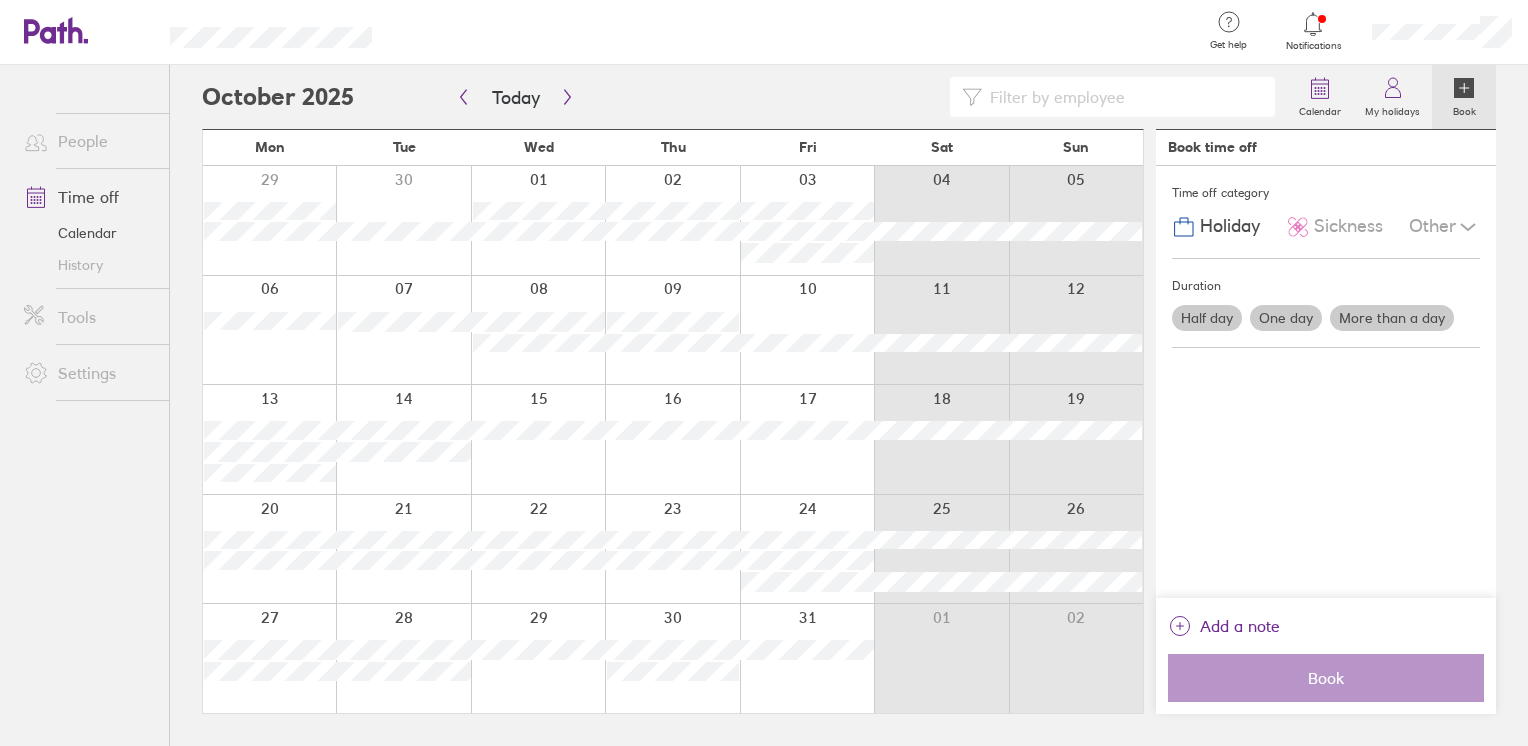 click at bounding box center [269, 330] 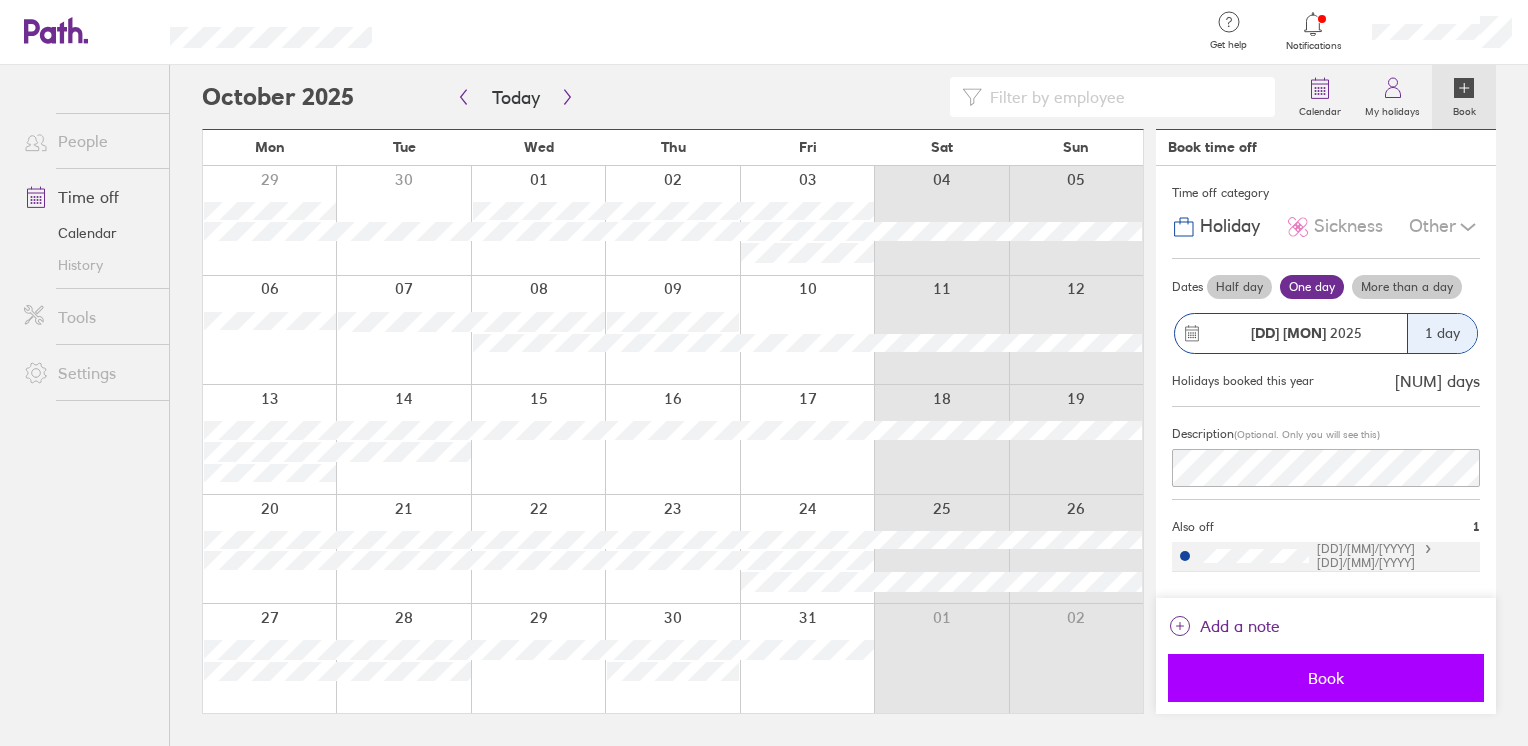 click on "Book" at bounding box center (1326, 678) 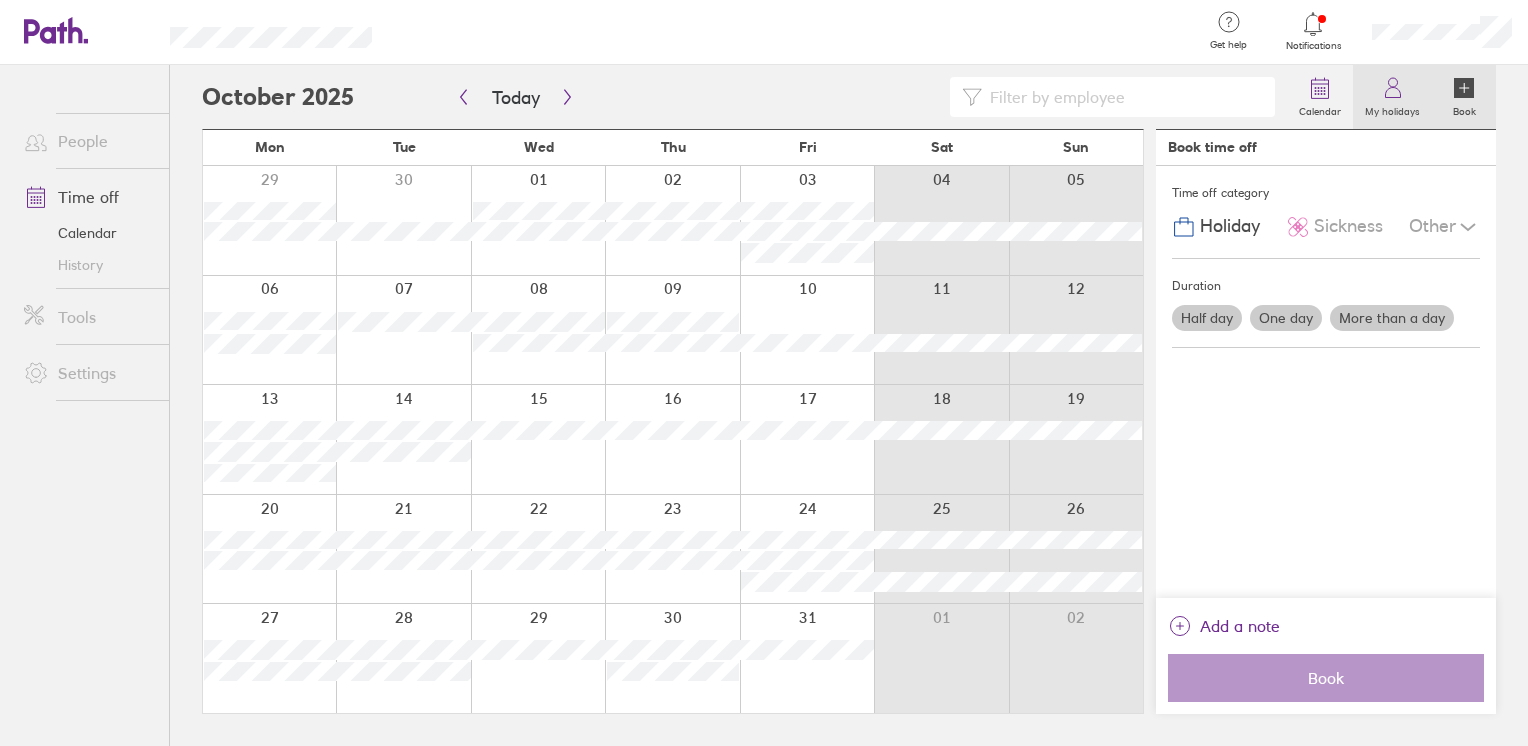 click on "My holidays" at bounding box center [1392, 109] 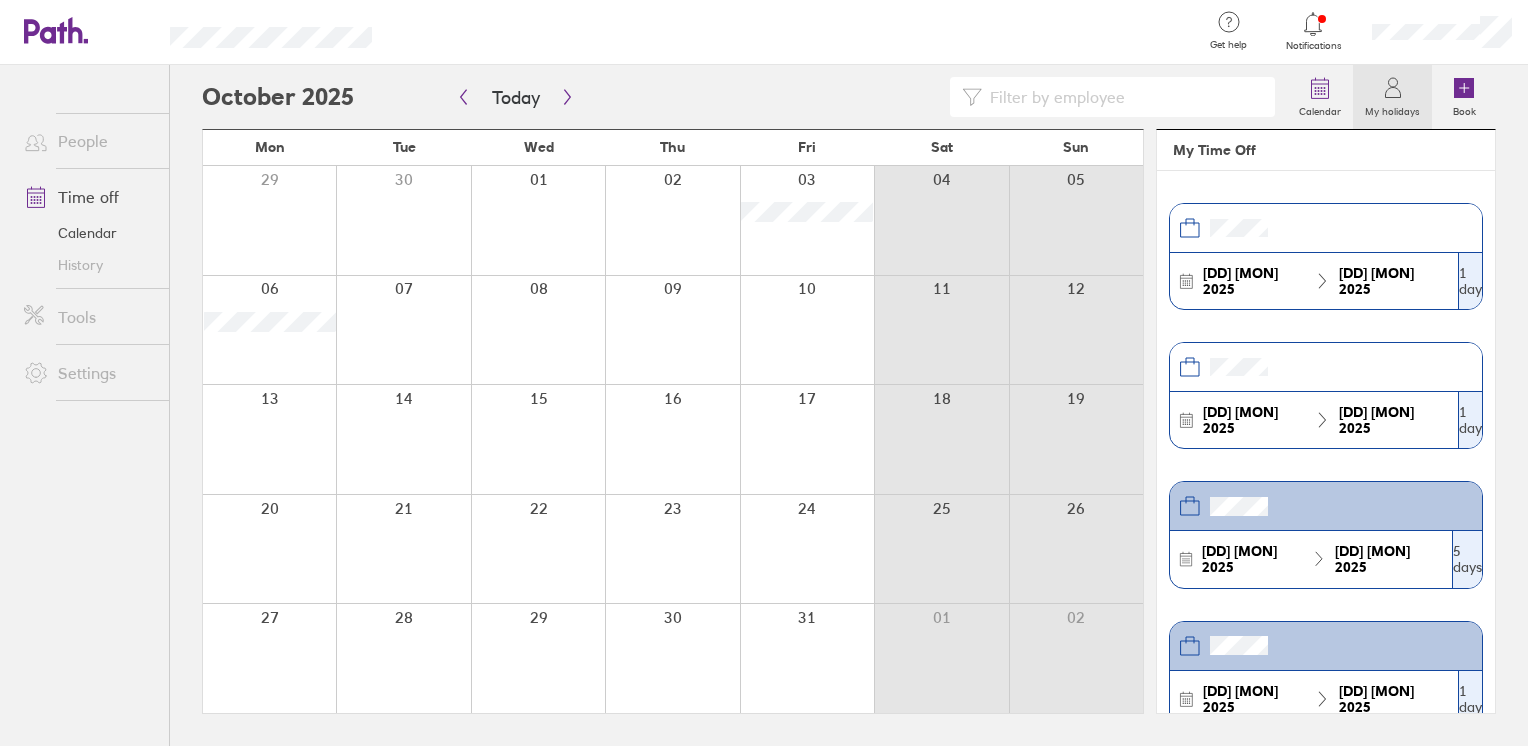 click on "My holidays" at bounding box center [1392, 109] 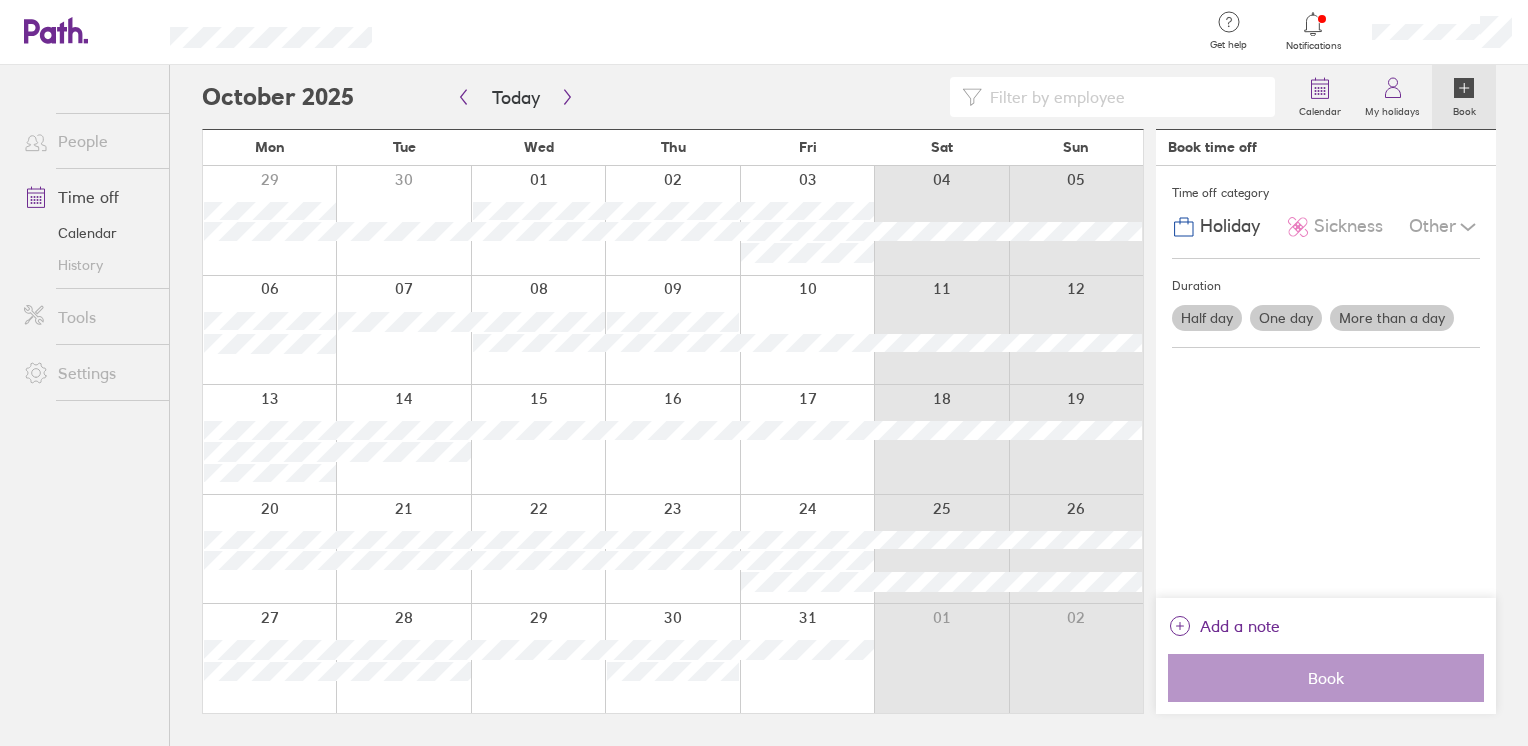 click at bounding box center (672, 439) 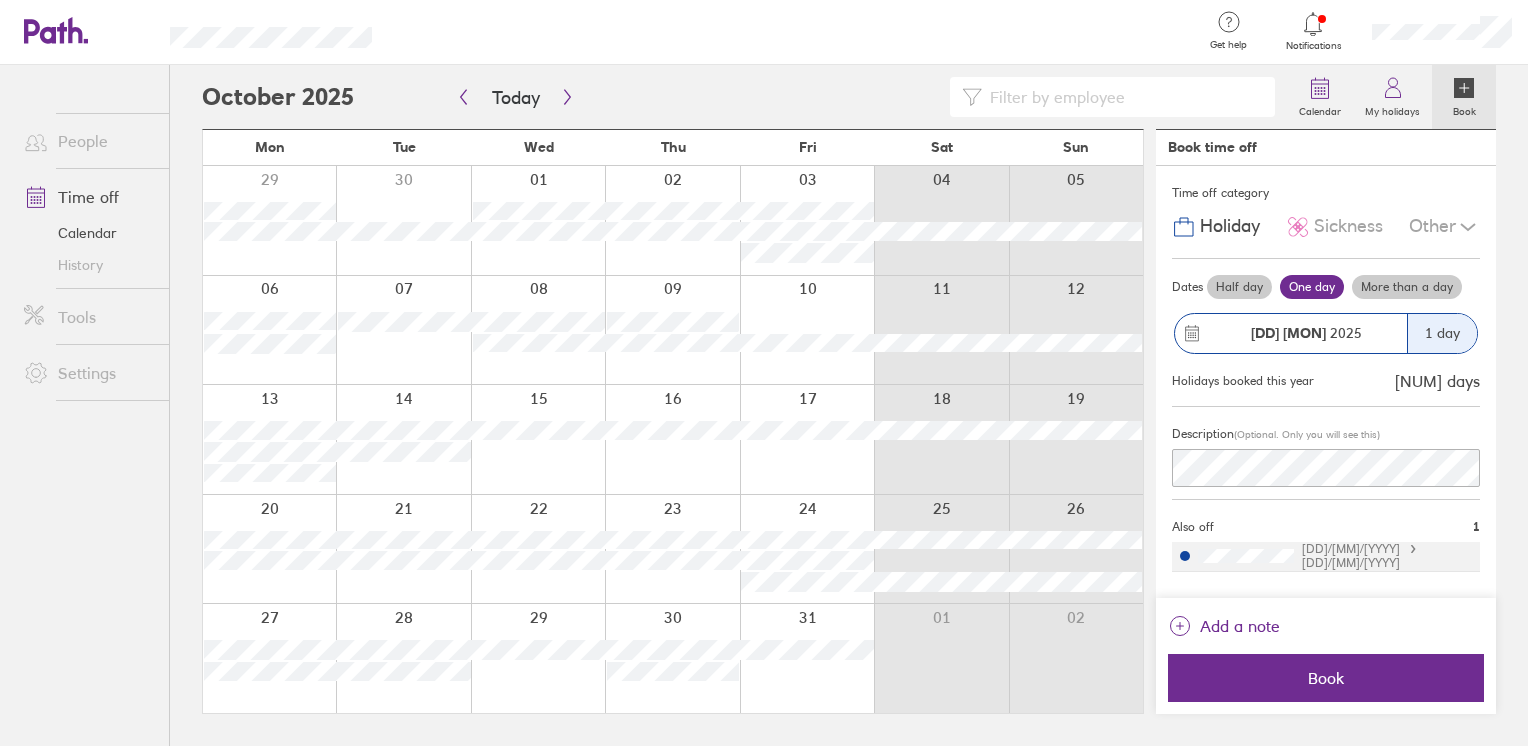 click on "People" at bounding box center [88, 141] 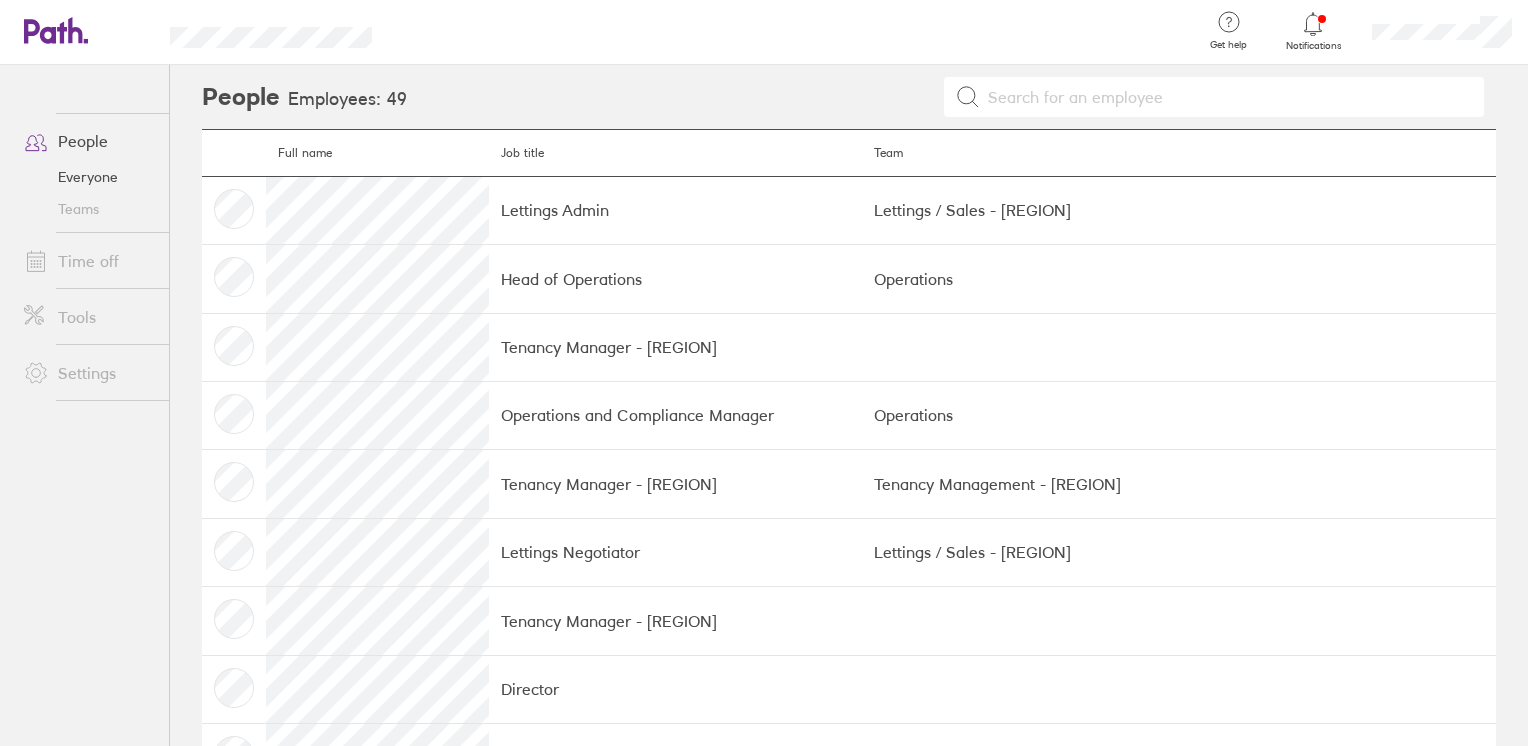 click on "Lettings Admin" at bounding box center (676, 210) 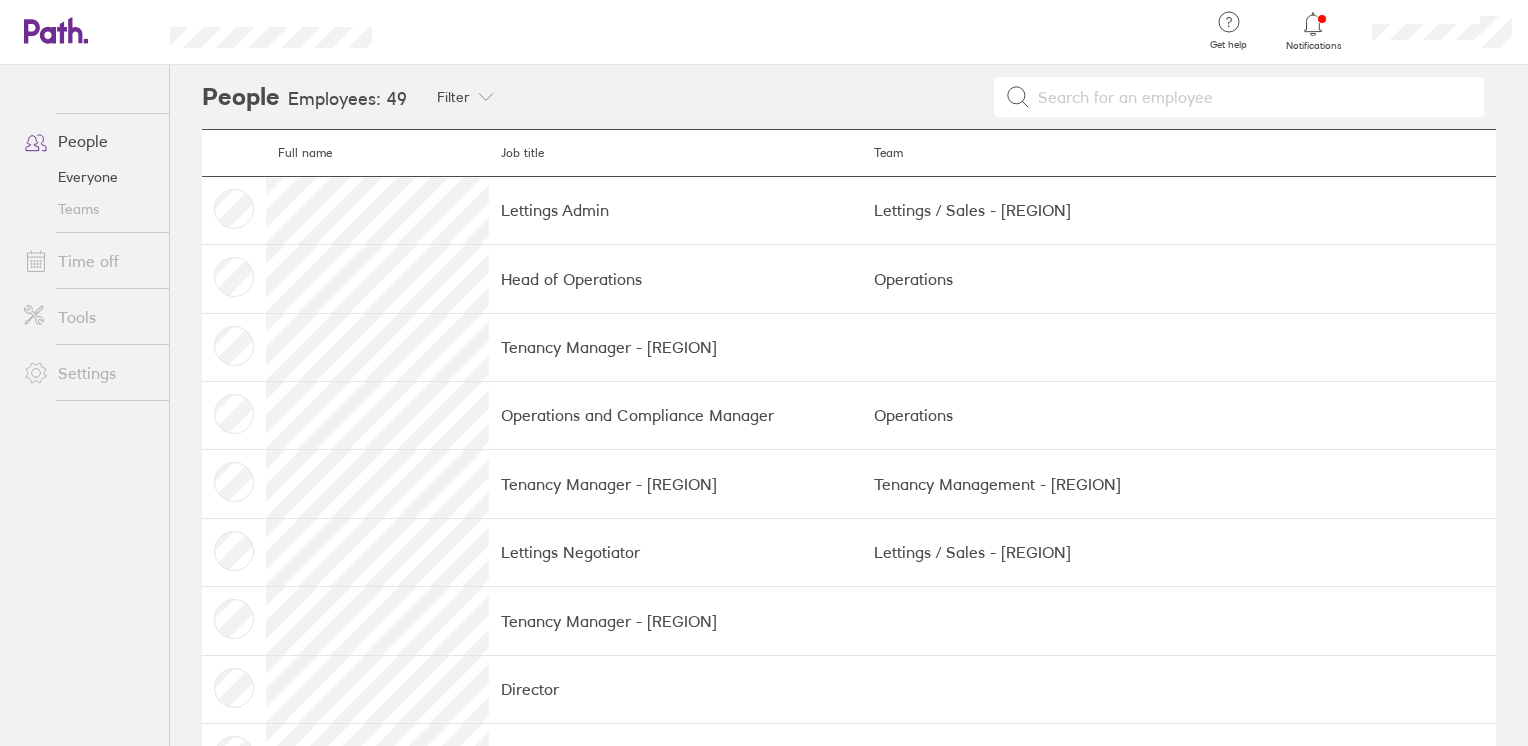 click on "Lettings Admin" at bounding box center [676, 210] 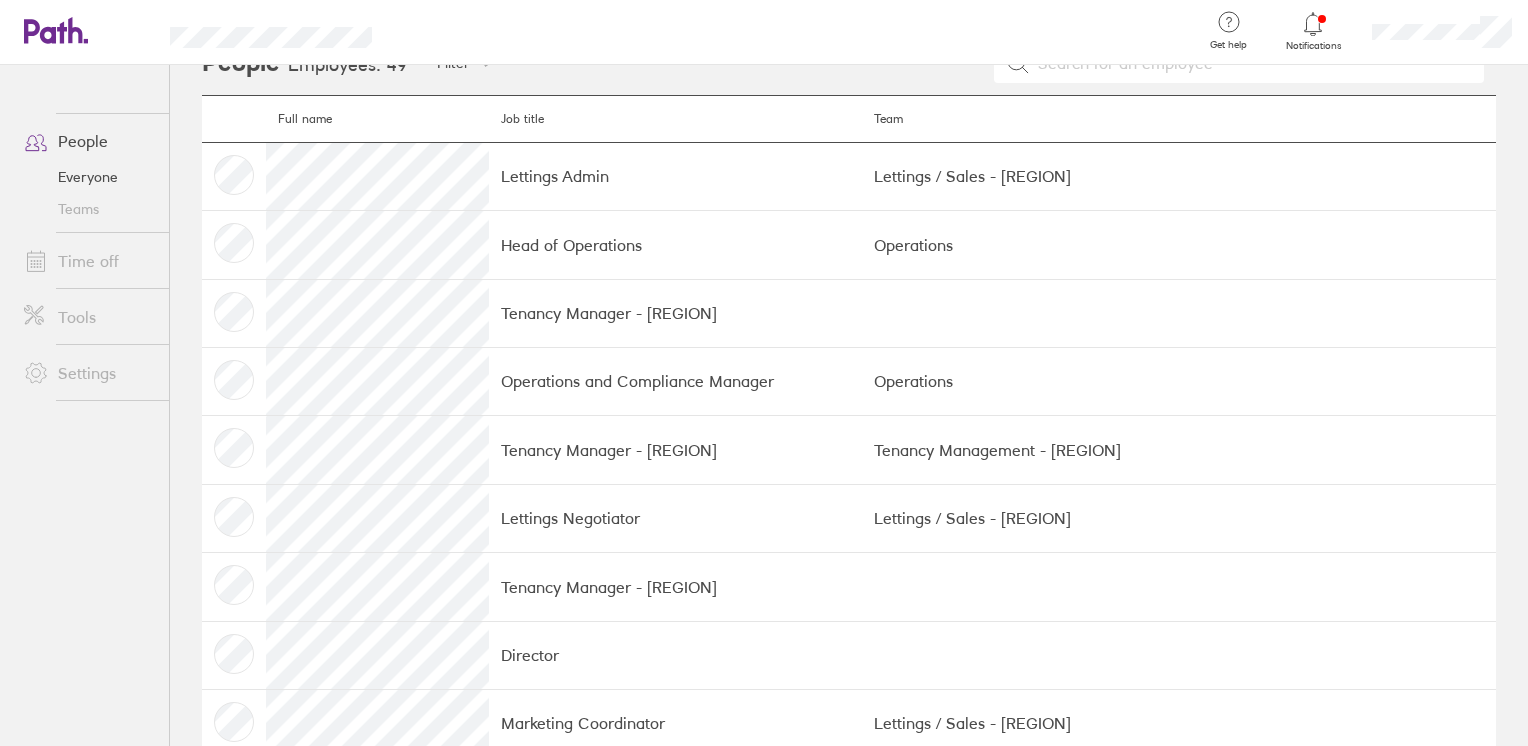 scroll, scrollTop: 0, scrollLeft: 0, axis: both 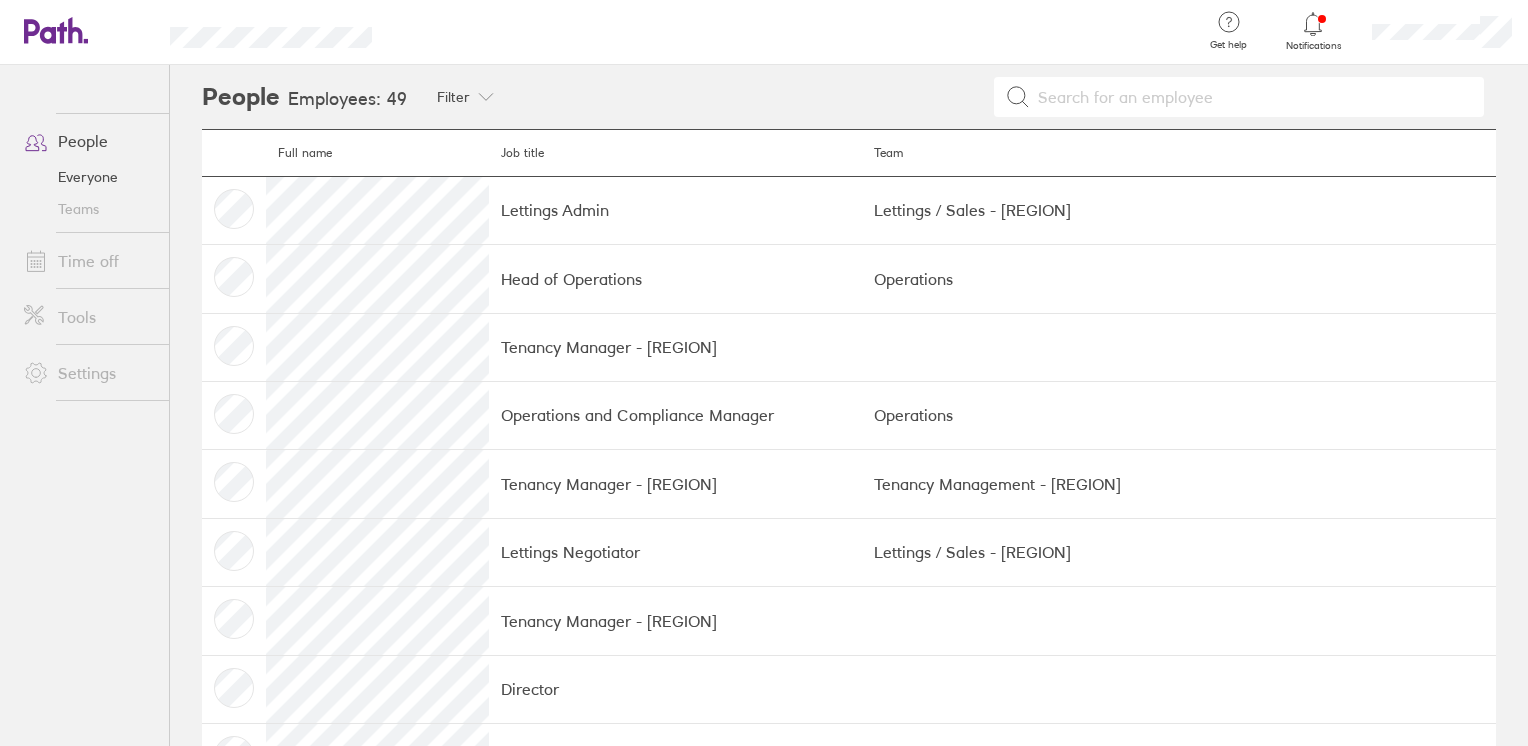 click 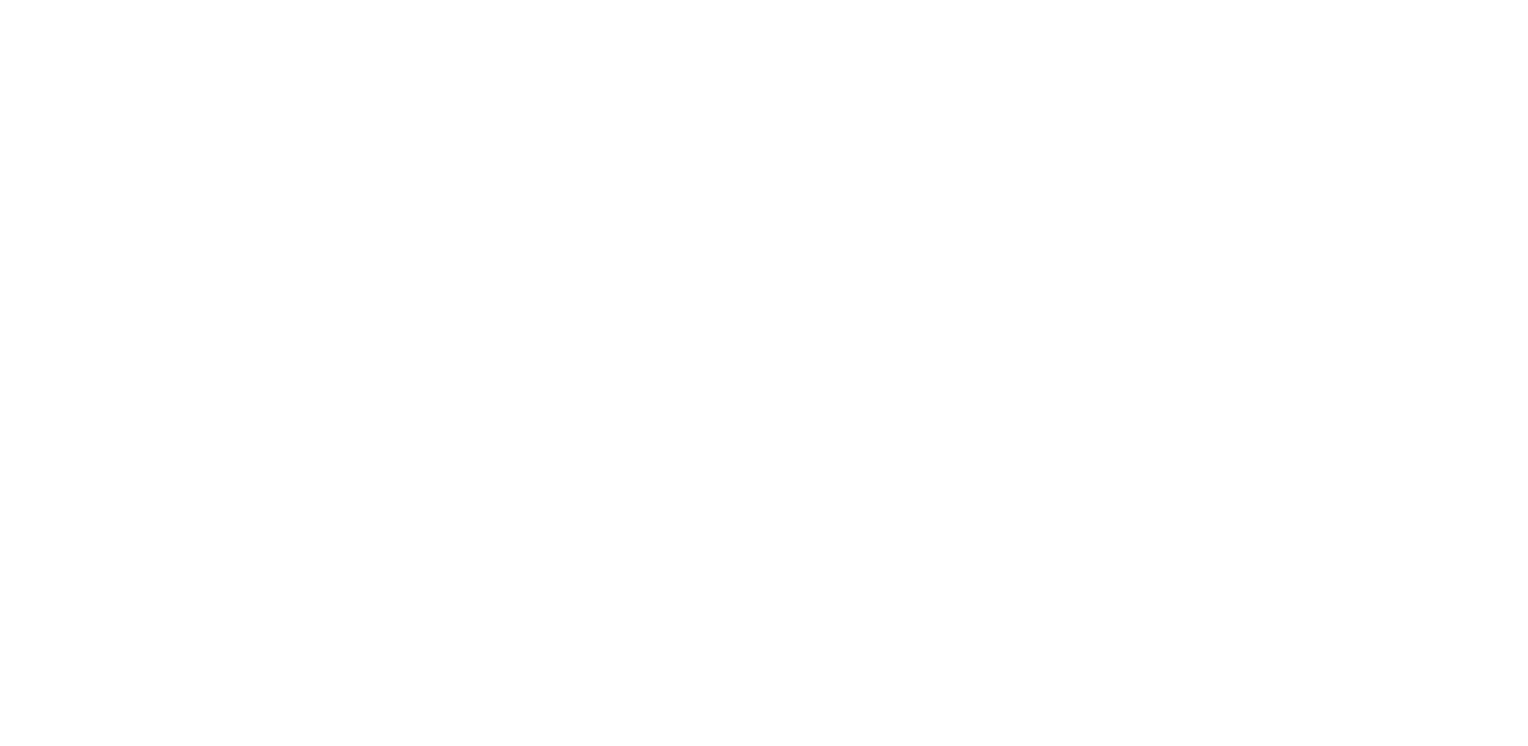 scroll, scrollTop: 0, scrollLeft: 0, axis: both 